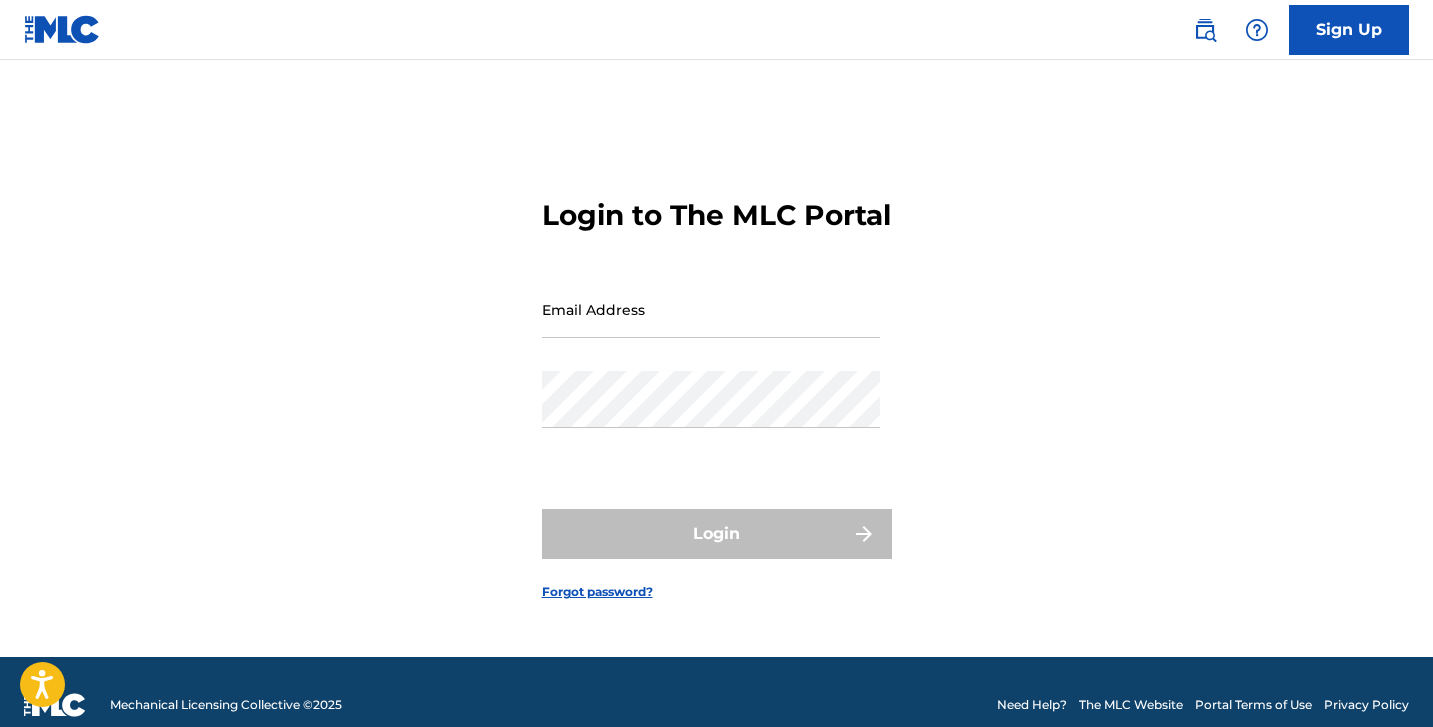 scroll, scrollTop: 0, scrollLeft: 0, axis: both 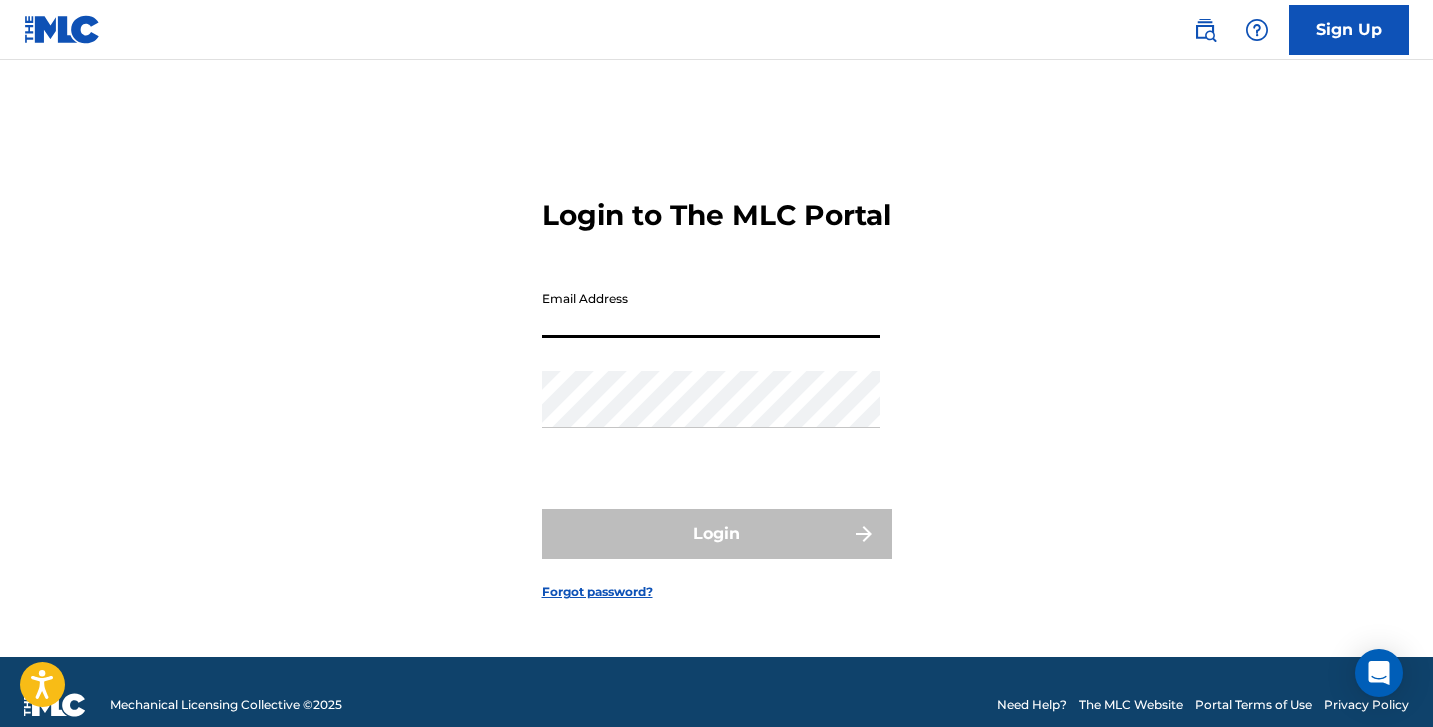 type on "[PERSON_NAME][EMAIL_ADDRESS][DOMAIN_NAME]" 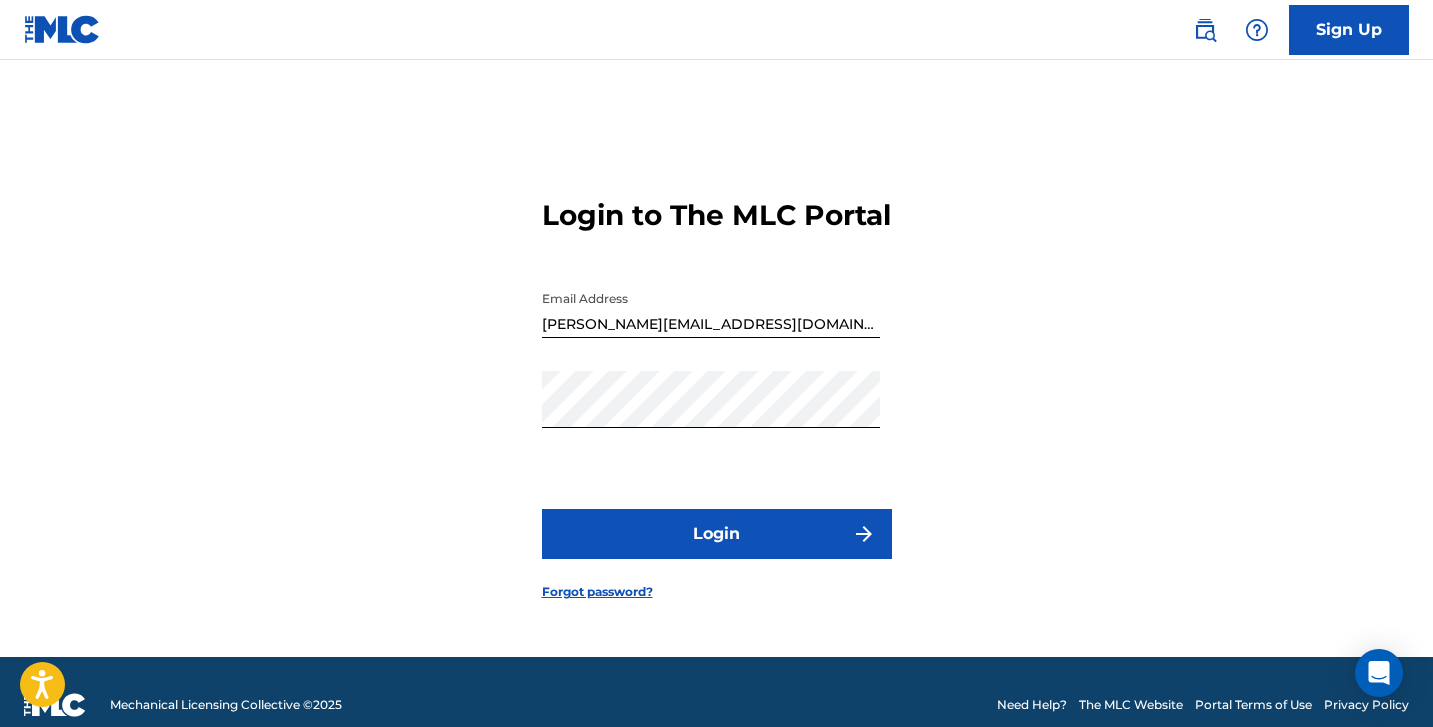 click on "Login" at bounding box center (717, 534) 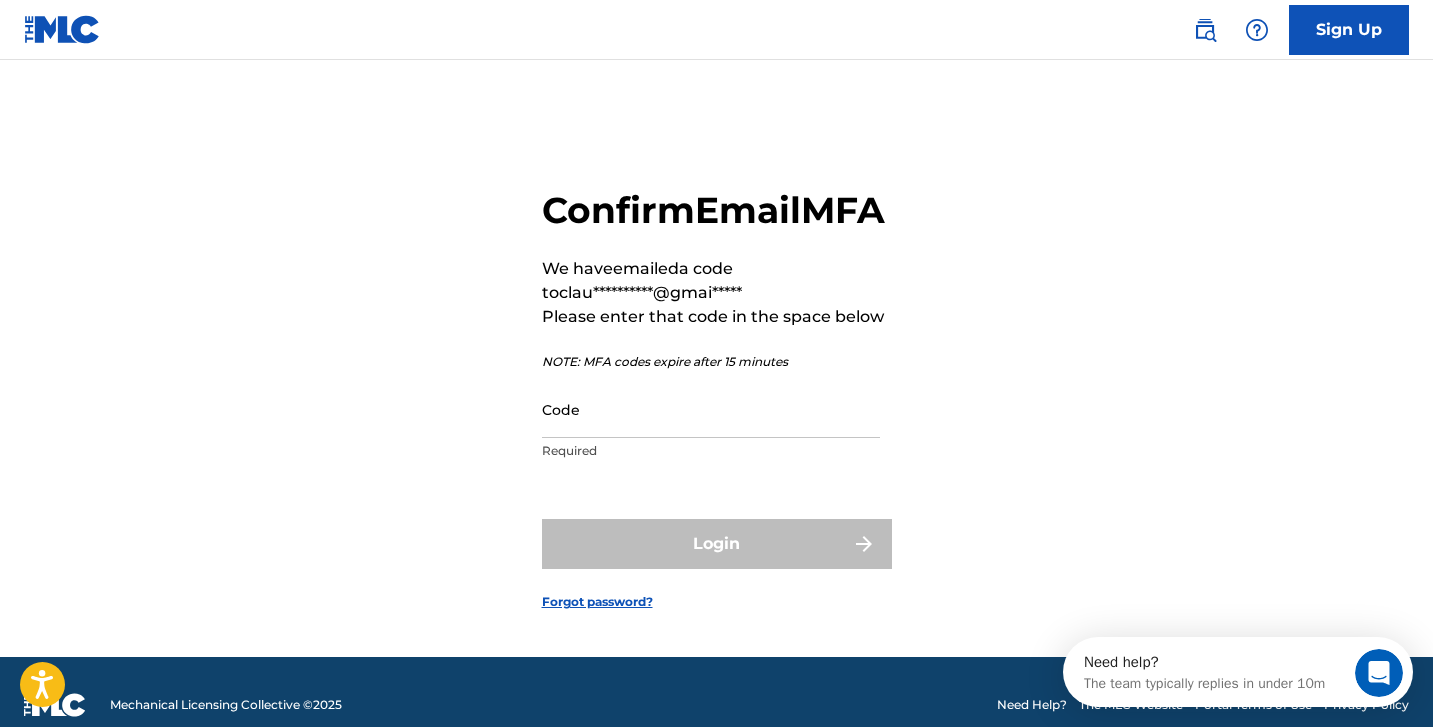 scroll, scrollTop: 0, scrollLeft: 0, axis: both 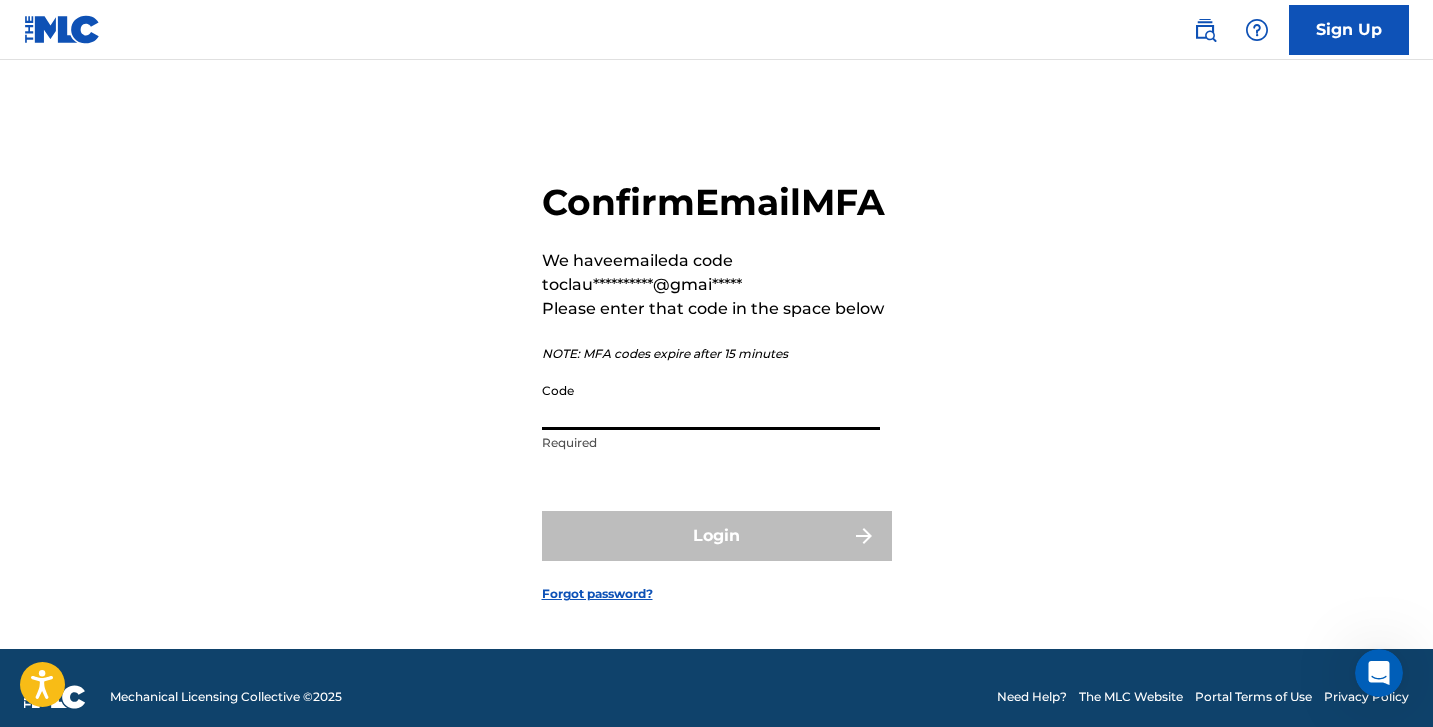 click on "Code" at bounding box center [711, 401] 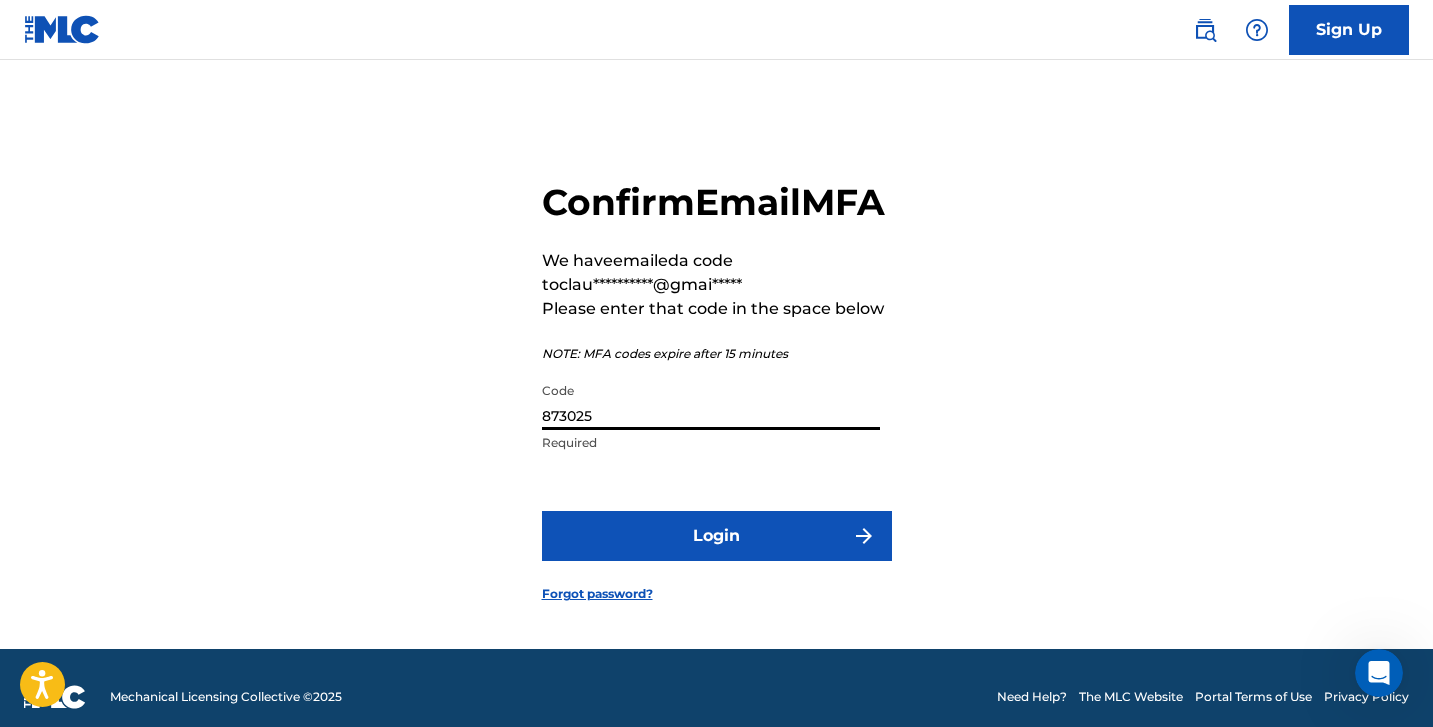 type on "873025" 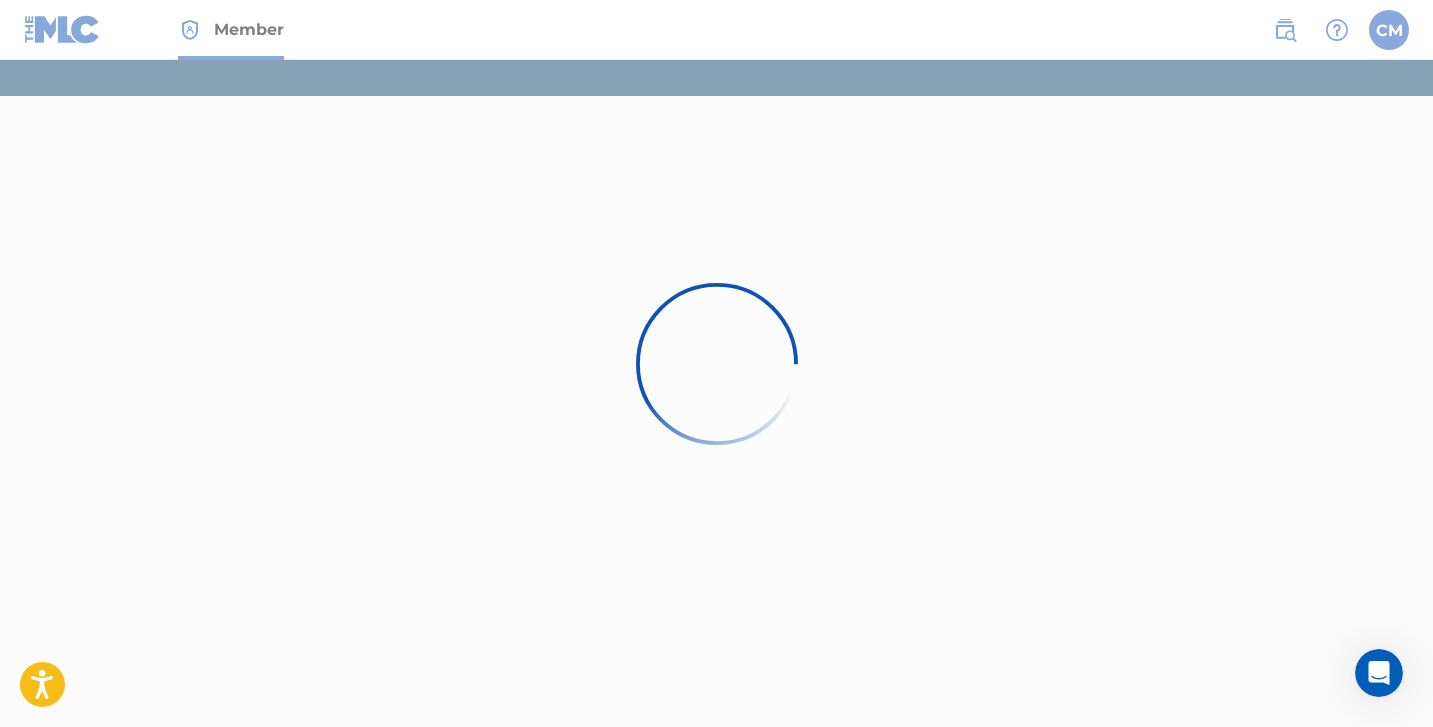 scroll, scrollTop: 0, scrollLeft: 0, axis: both 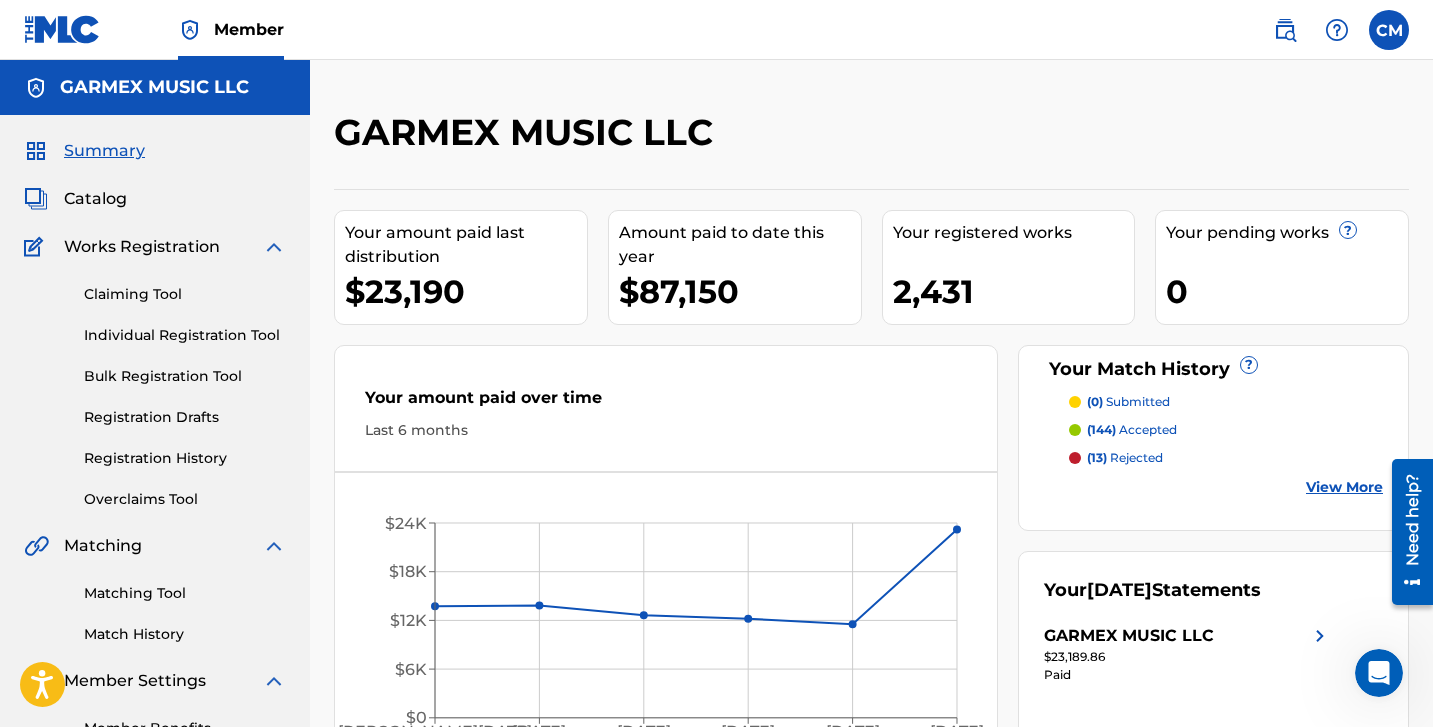 click on "Claiming Tool" at bounding box center (185, 294) 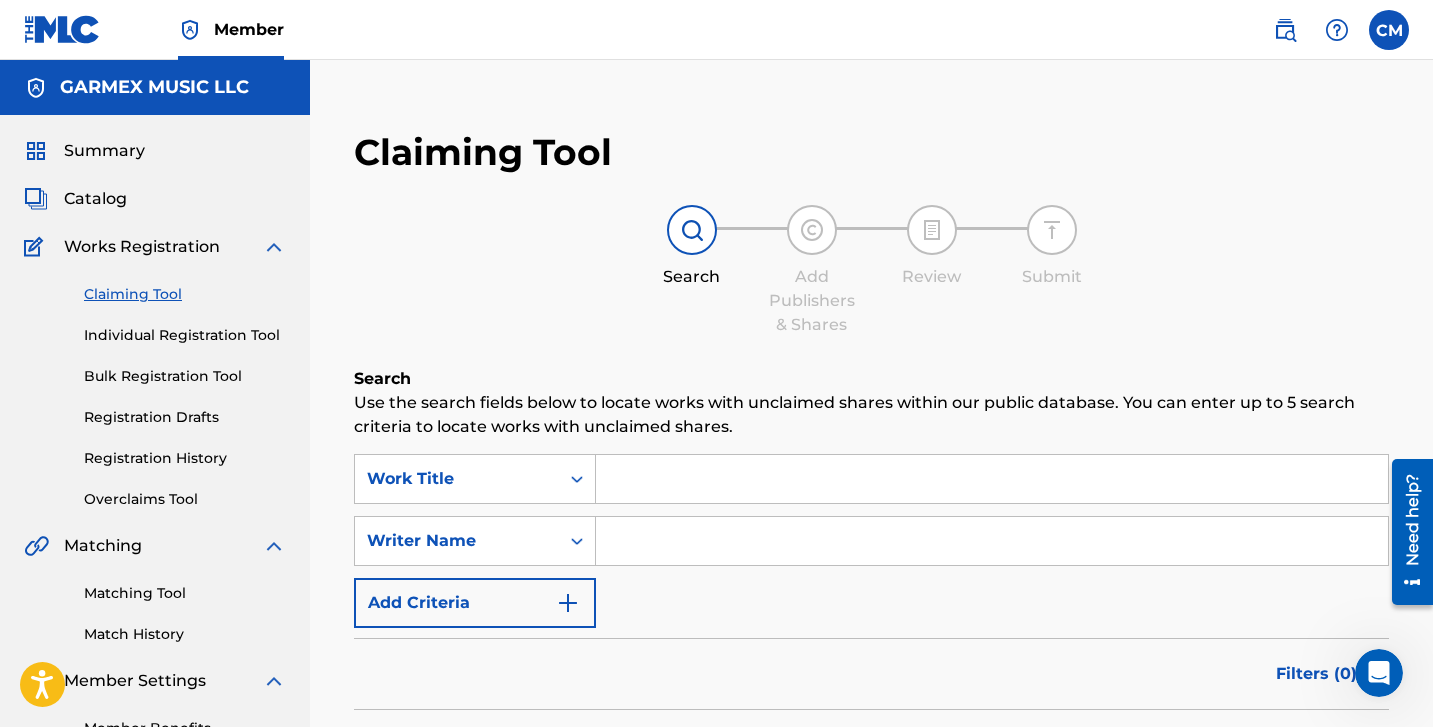 click at bounding box center [992, 479] 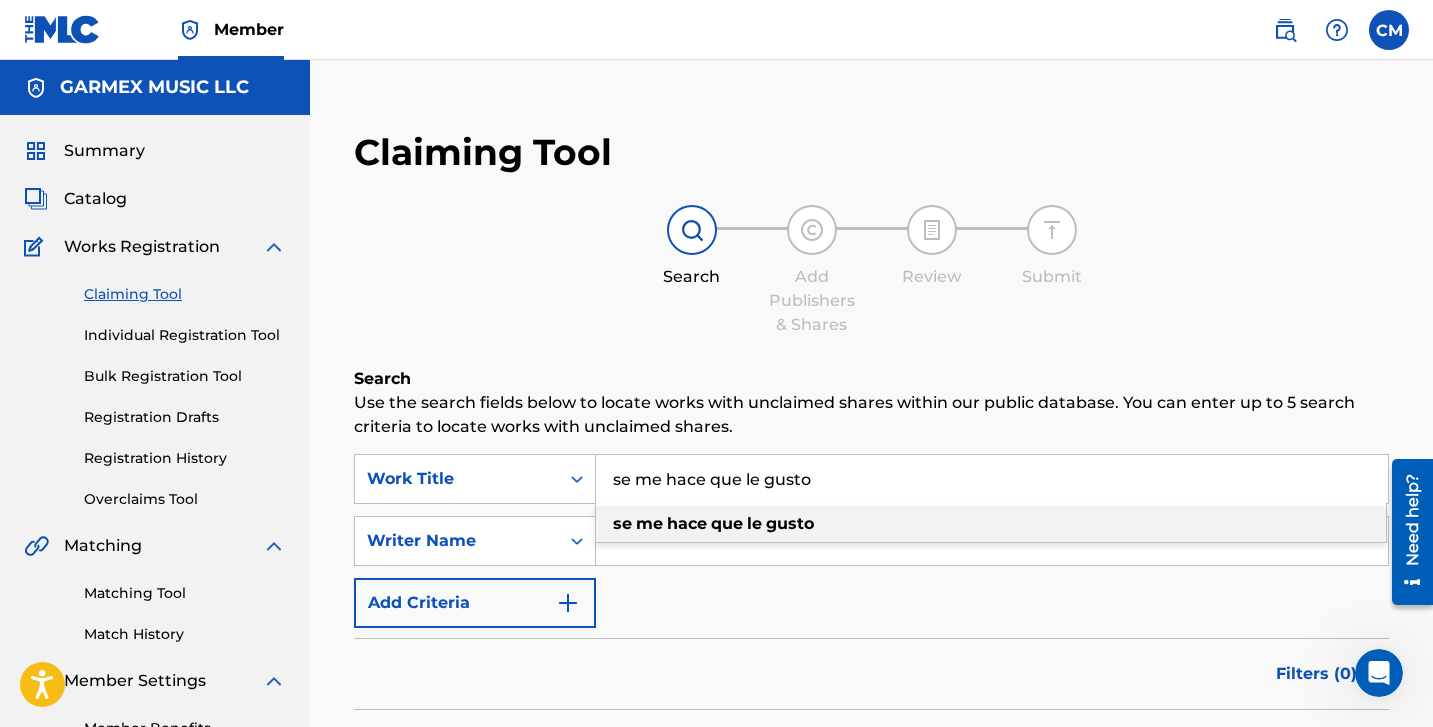 type on "se me hace que le gusto" 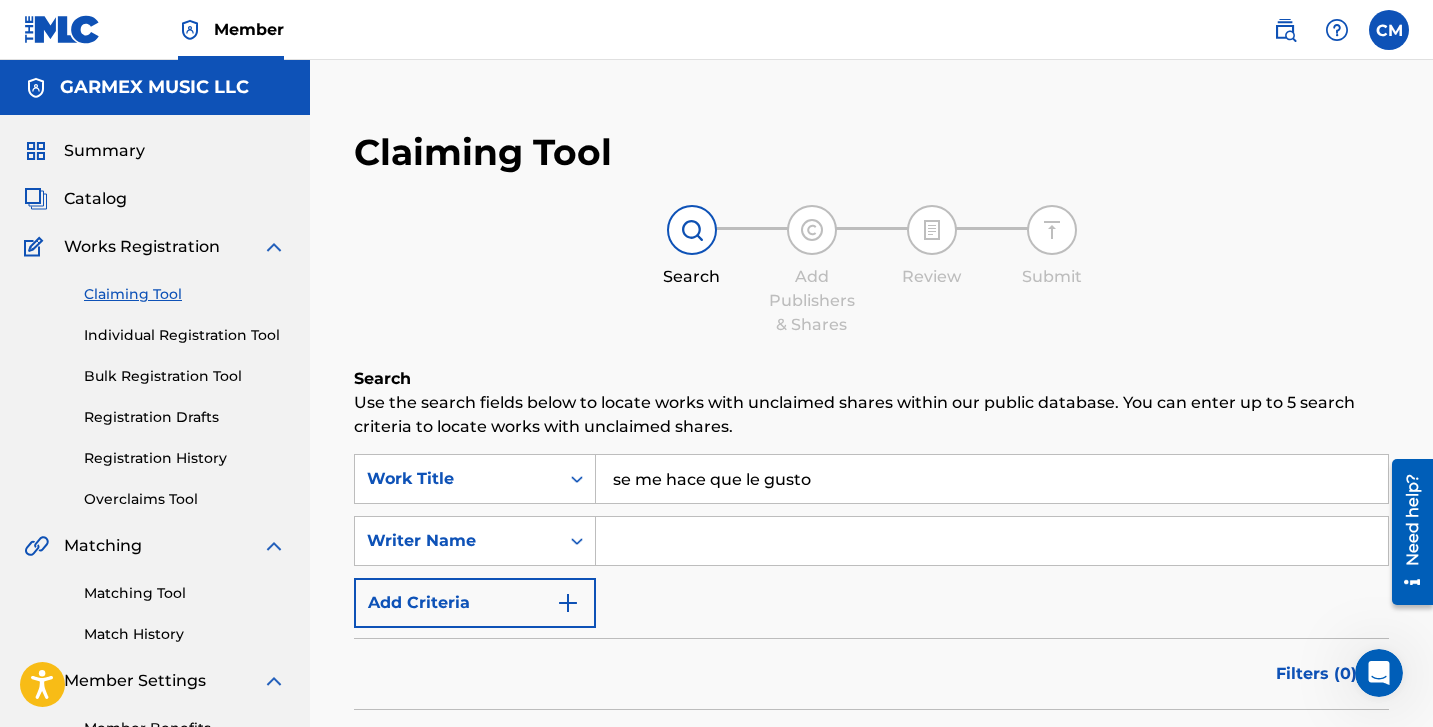 click at bounding box center (992, 541) 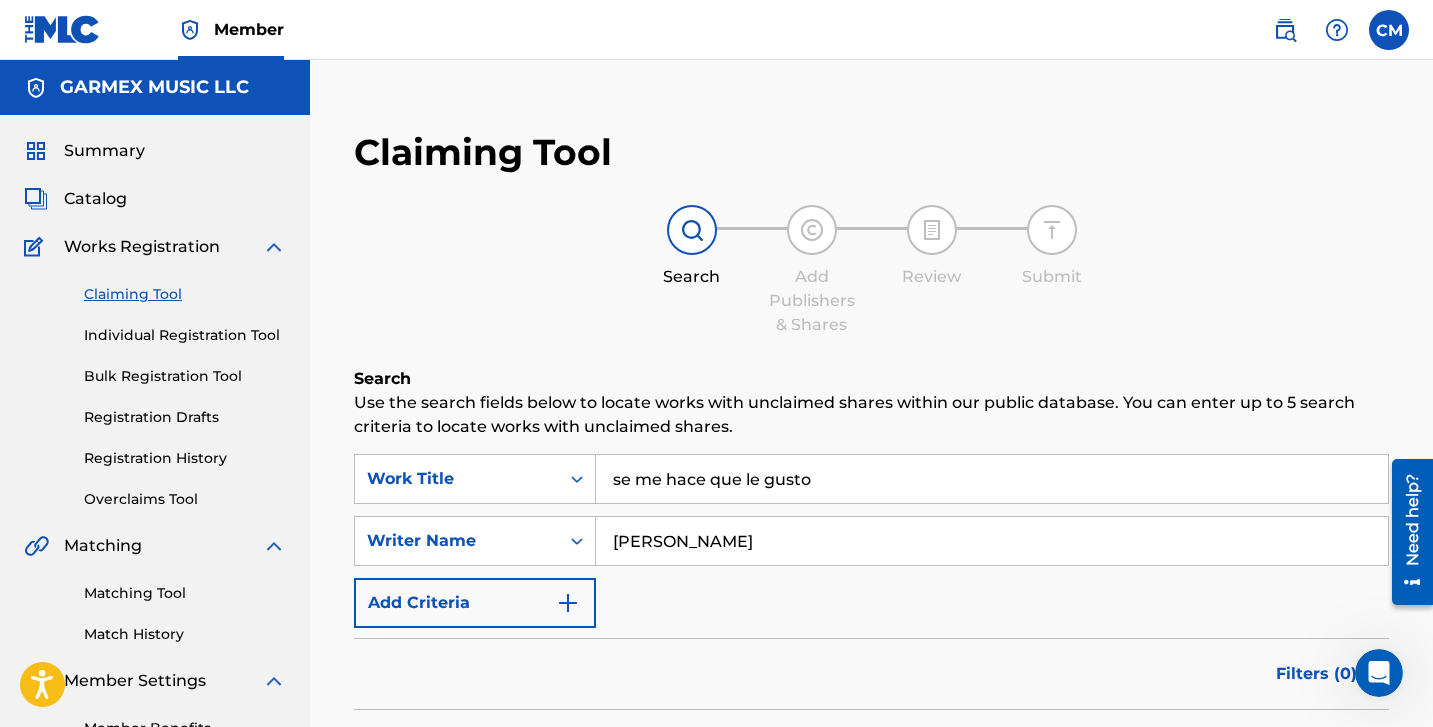 scroll, scrollTop: 95, scrollLeft: 0, axis: vertical 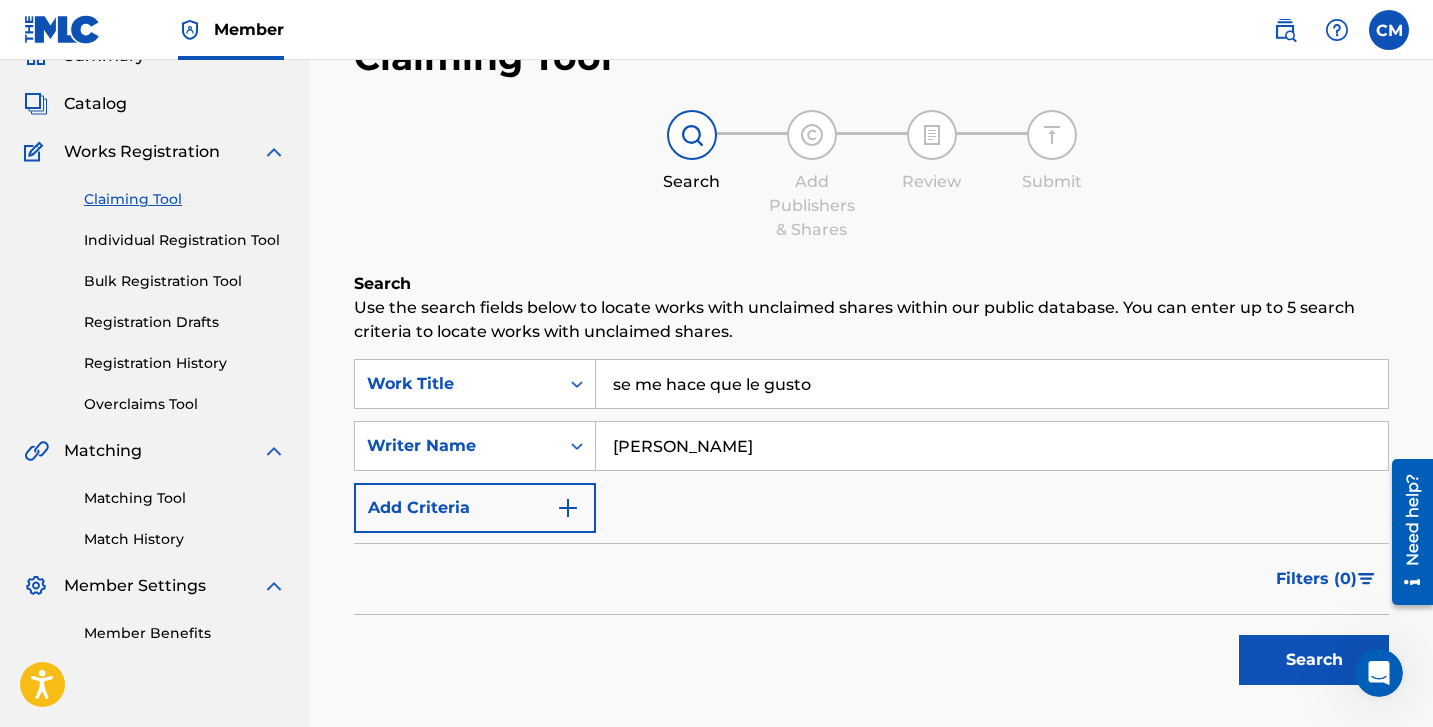 type on "[PERSON_NAME]" 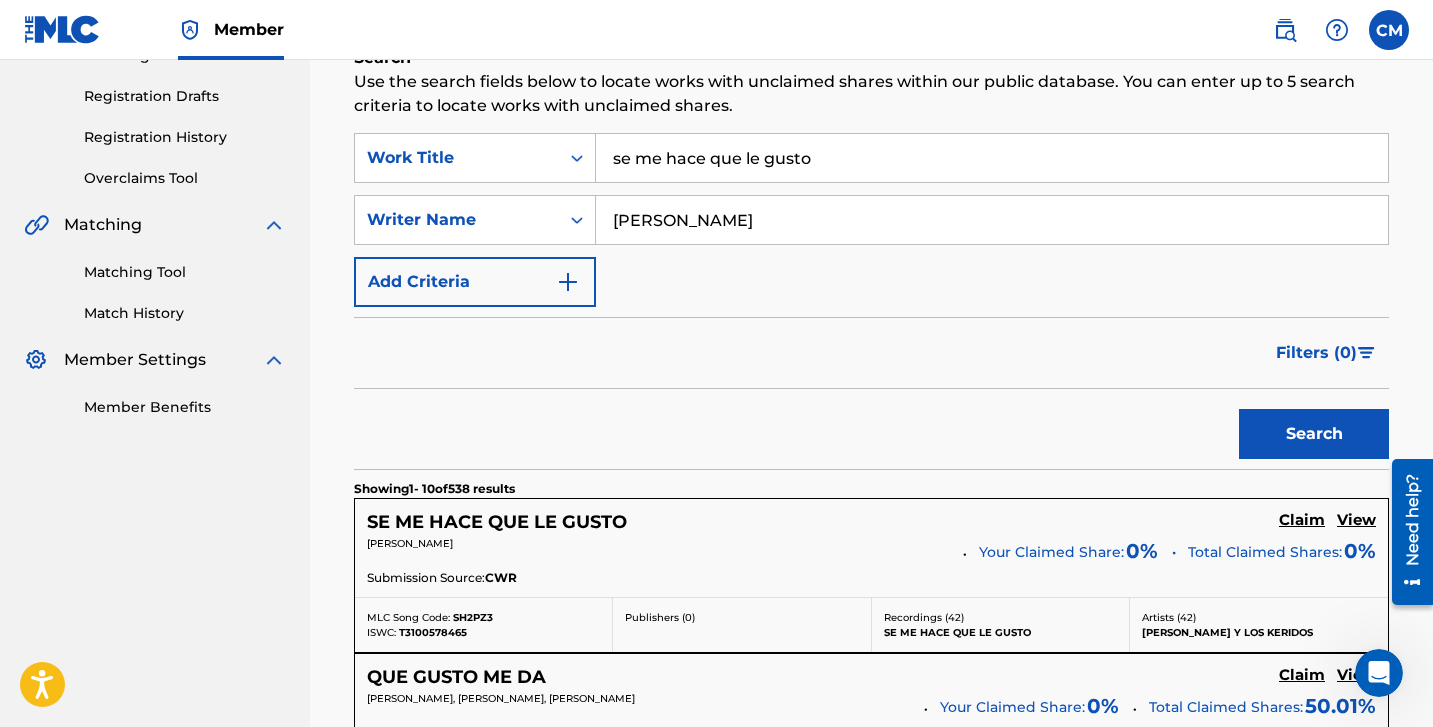 scroll, scrollTop: 351, scrollLeft: 0, axis: vertical 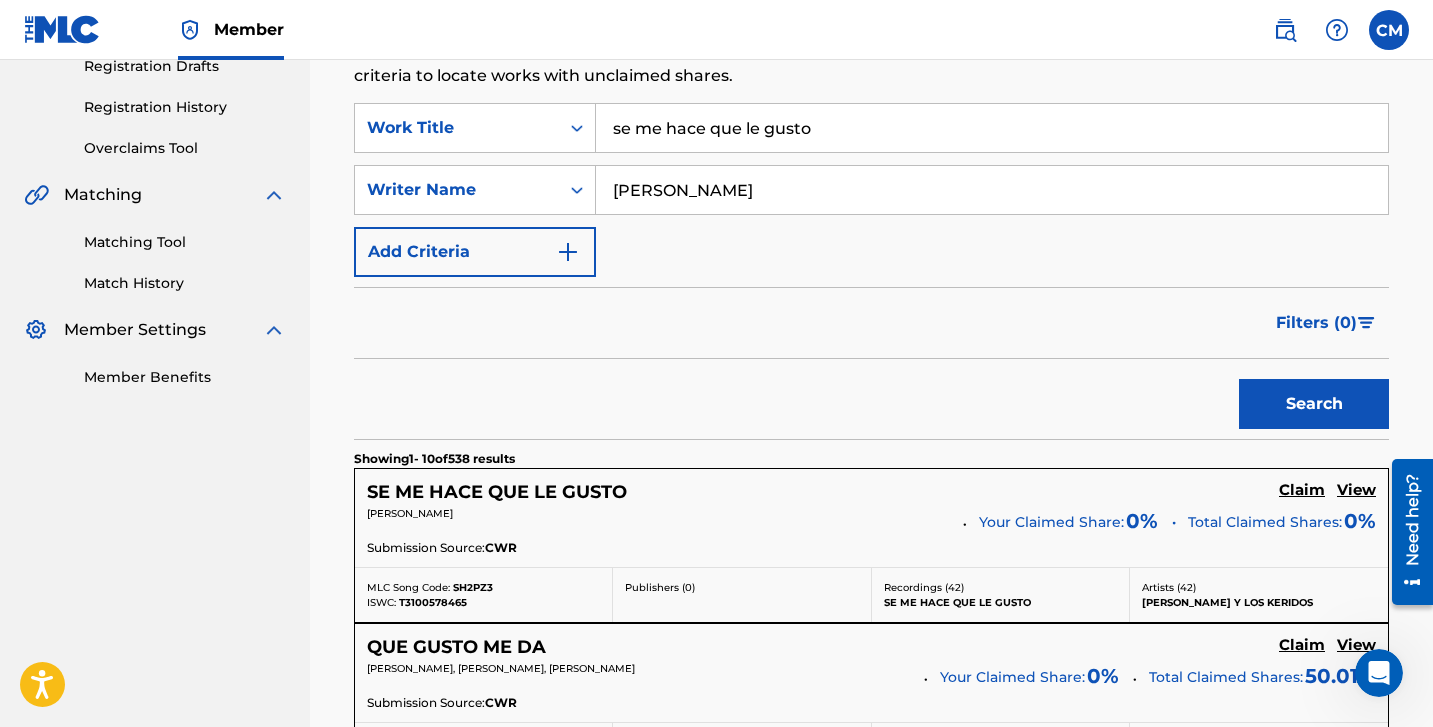 click on "Claim" at bounding box center (1302, 490) 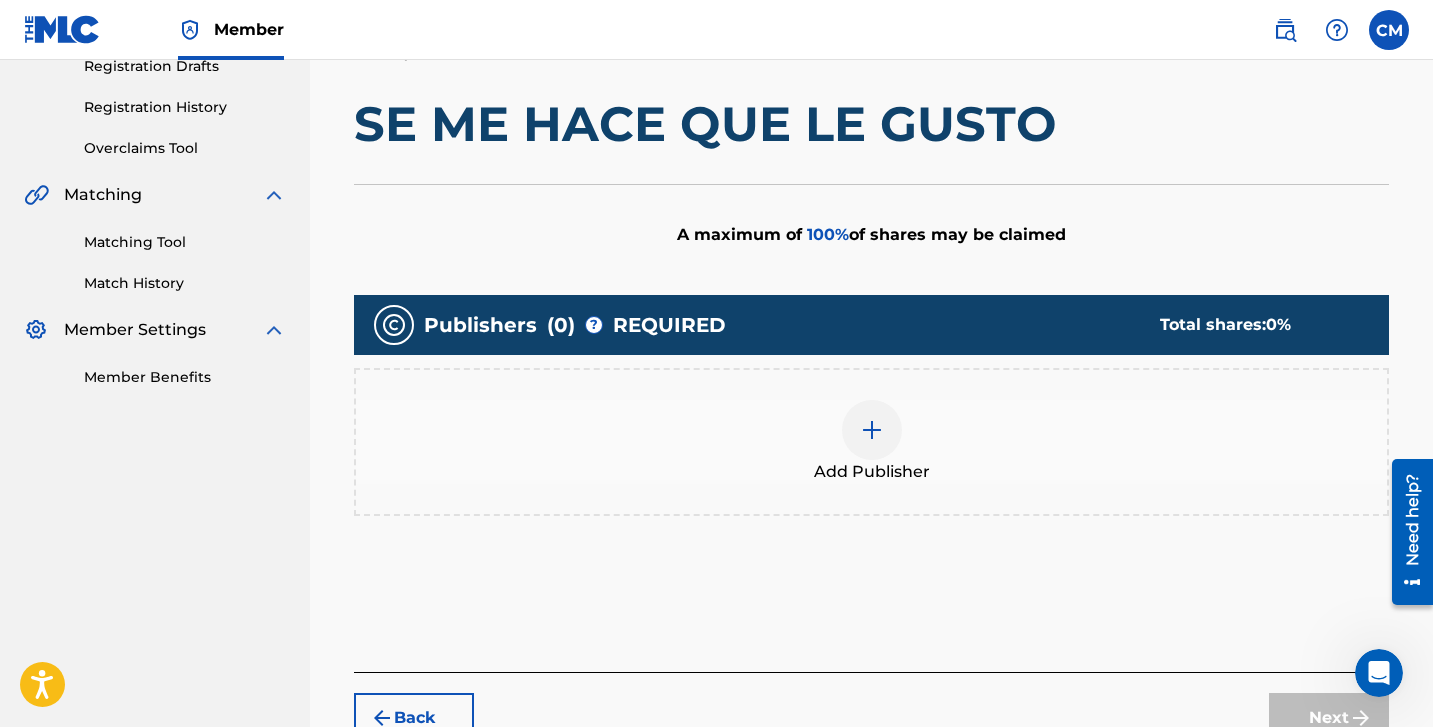 scroll, scrollTop: 351, scrollLeft: 1, axis: both 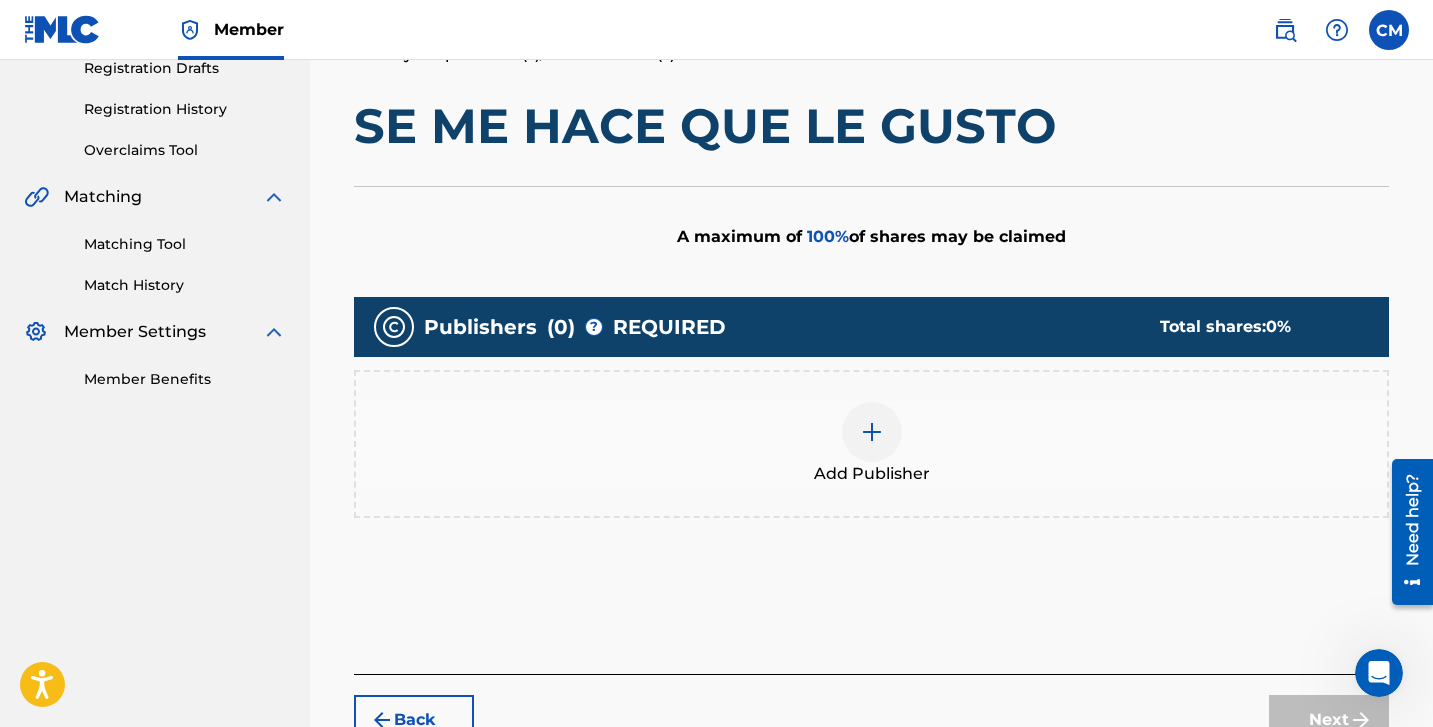 click at bounding box center [872, 432] 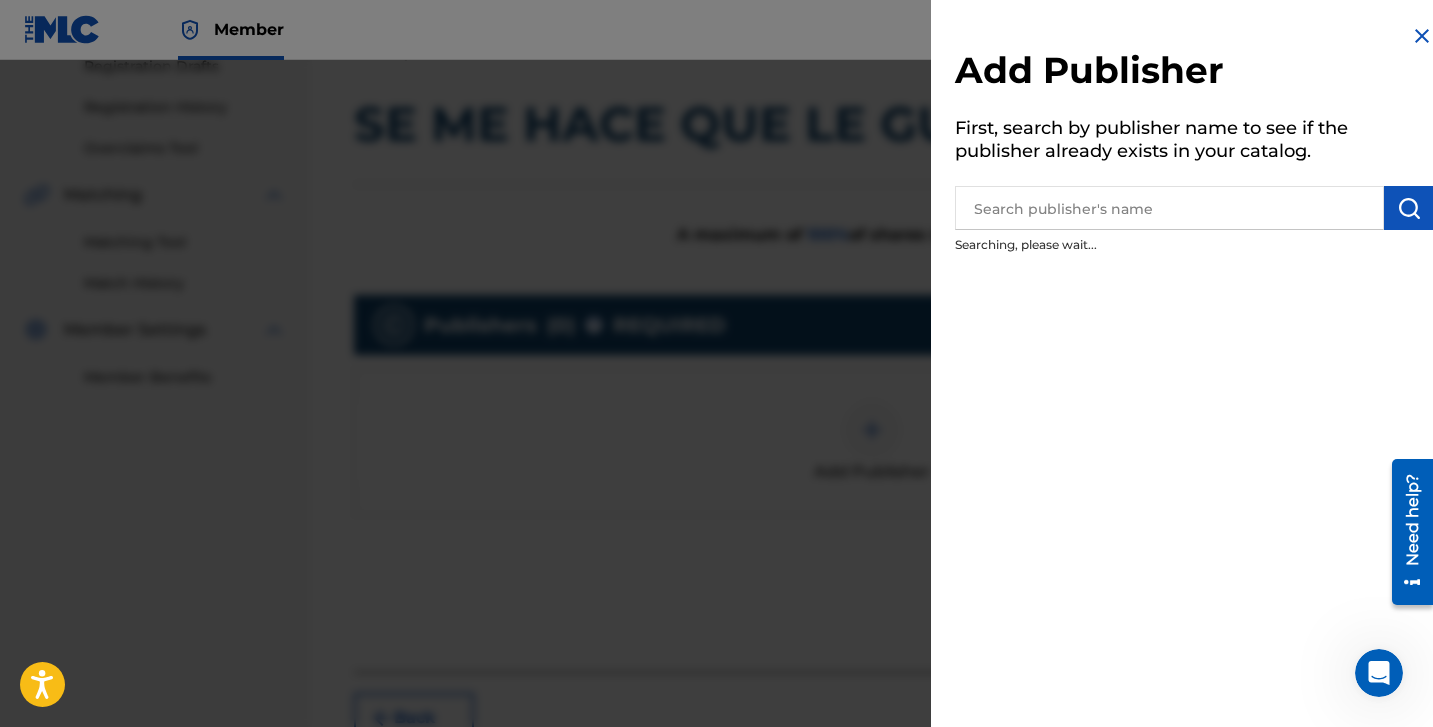 scroll, scrollTop: 353, scrollLeft: 0, axis: vertical 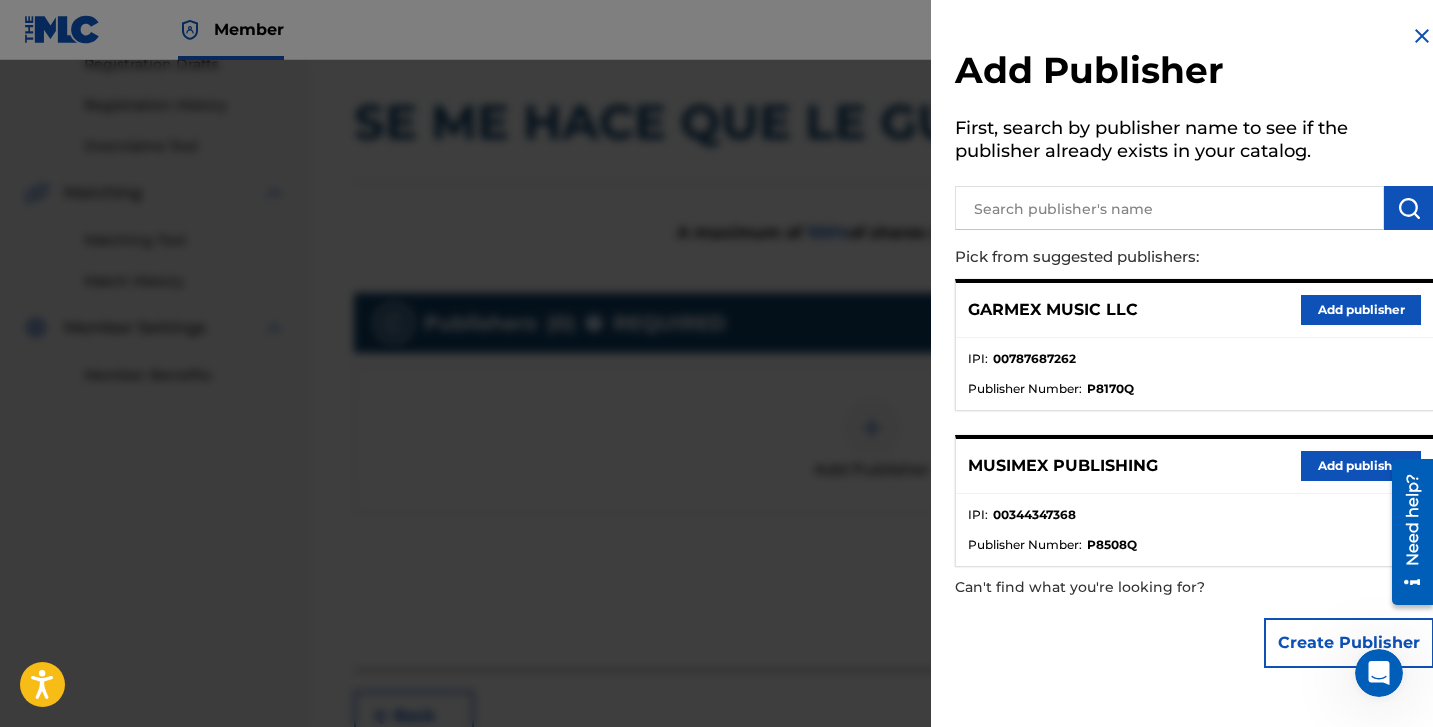 click on "Add publisher" at bounding box center (1361, 310) 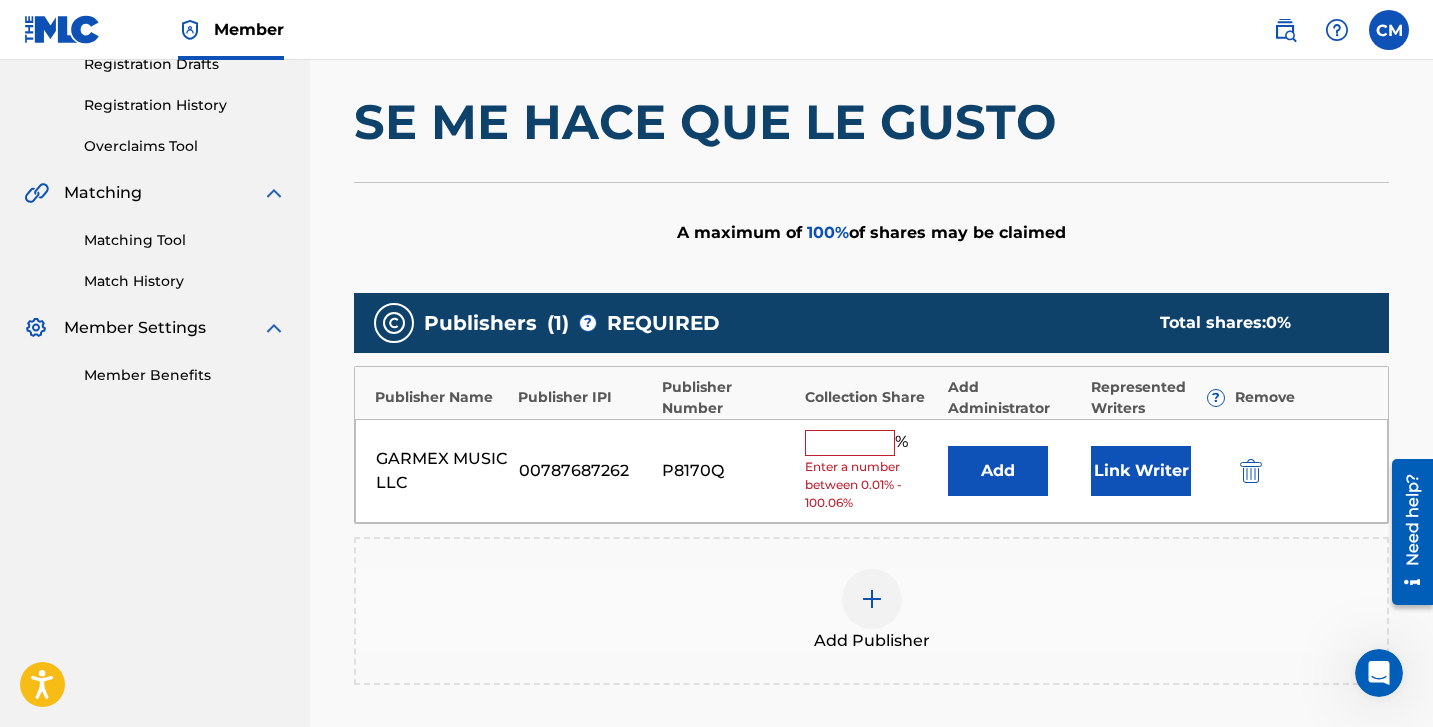 click at bounding box center (850, 443) 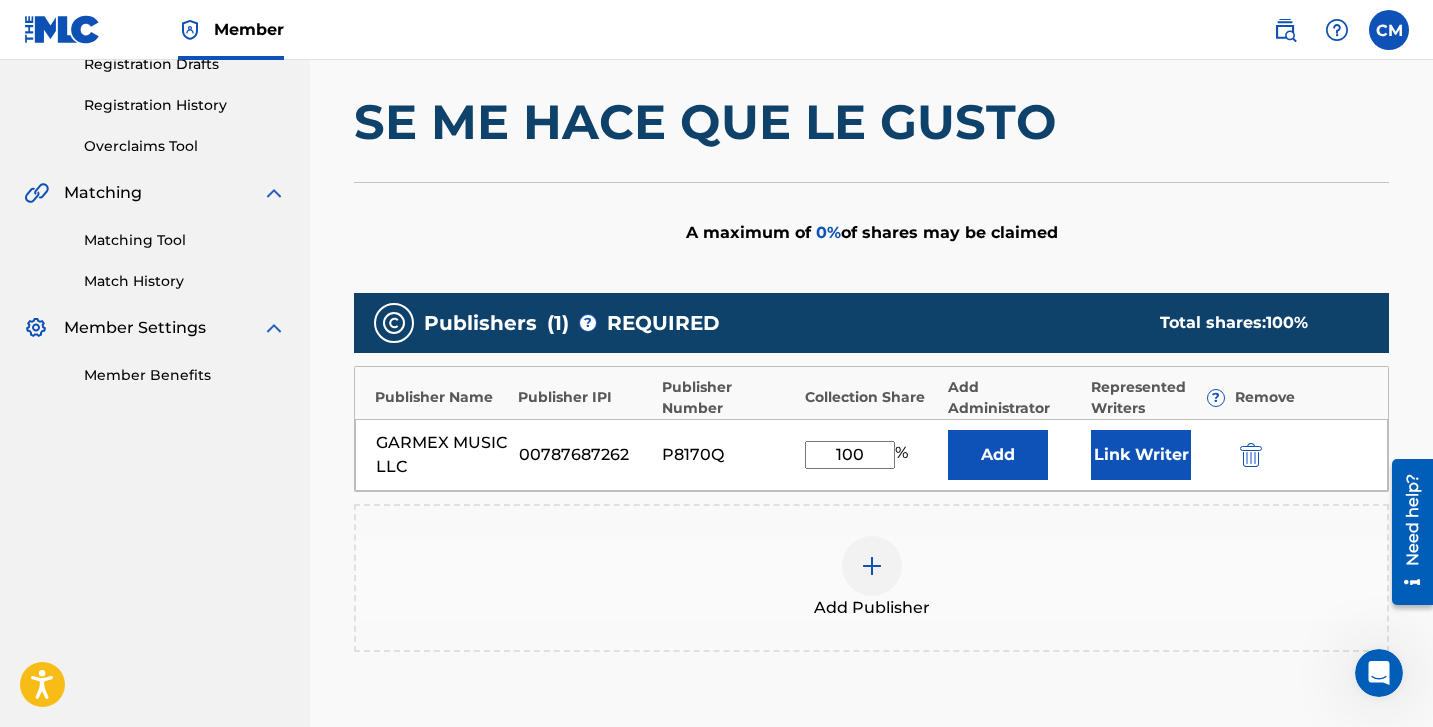 type on "100" 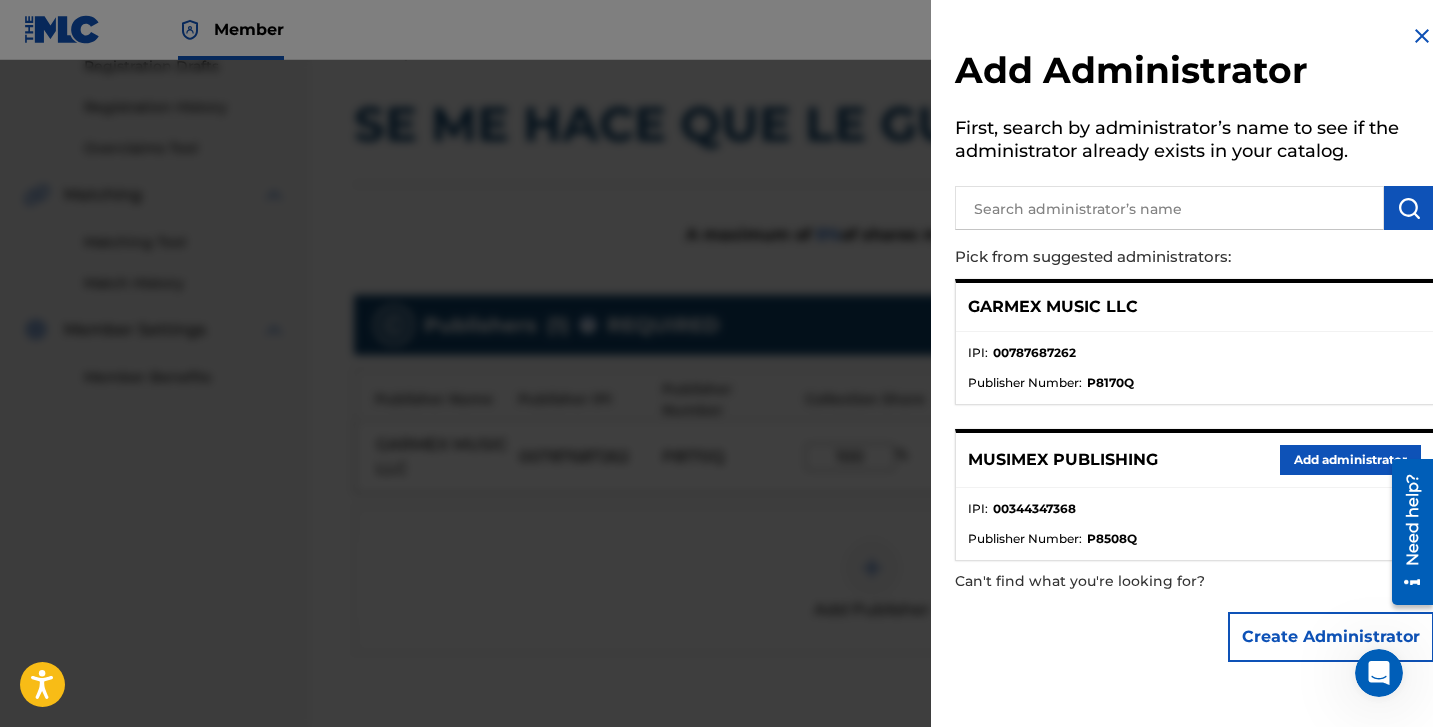 scroll, scrollTop: 351, scrollLeft: 0, axis: vertical 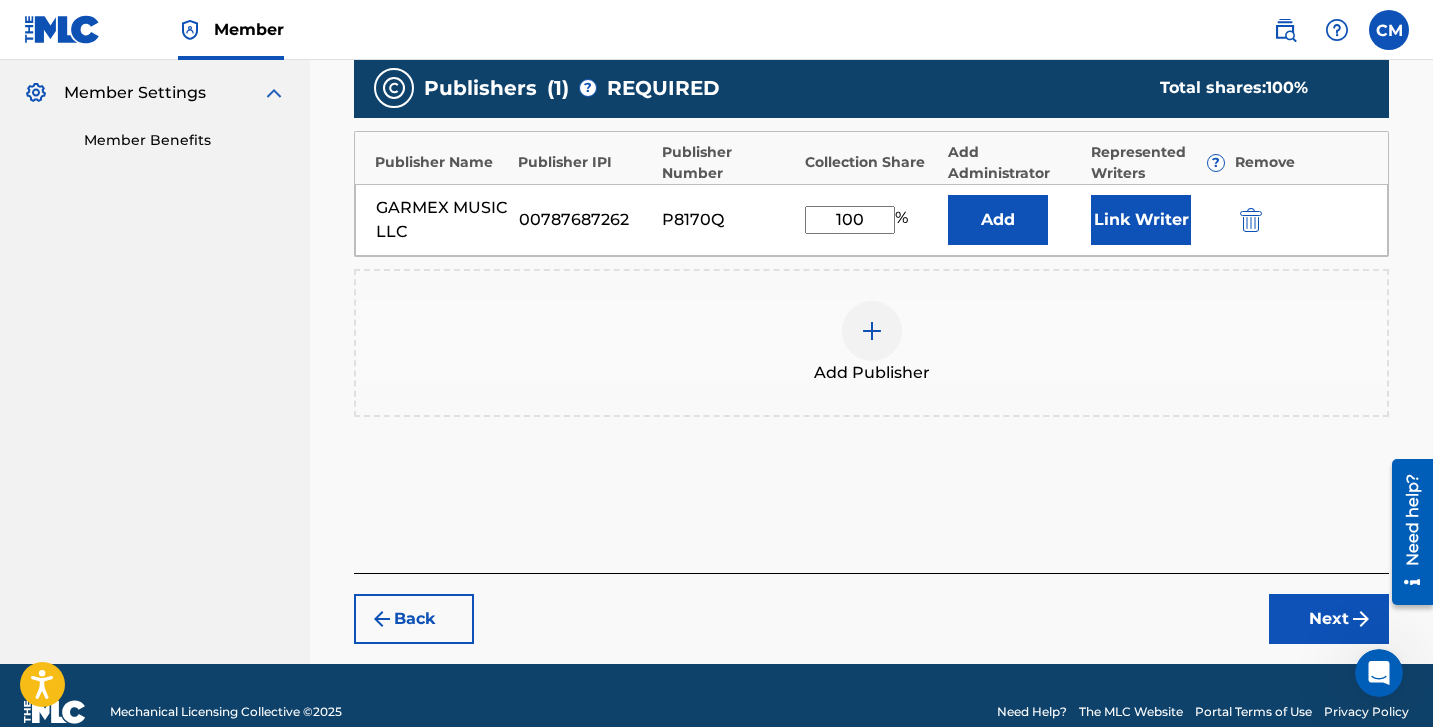 click on "Next" at bounding box center (1329, 619) 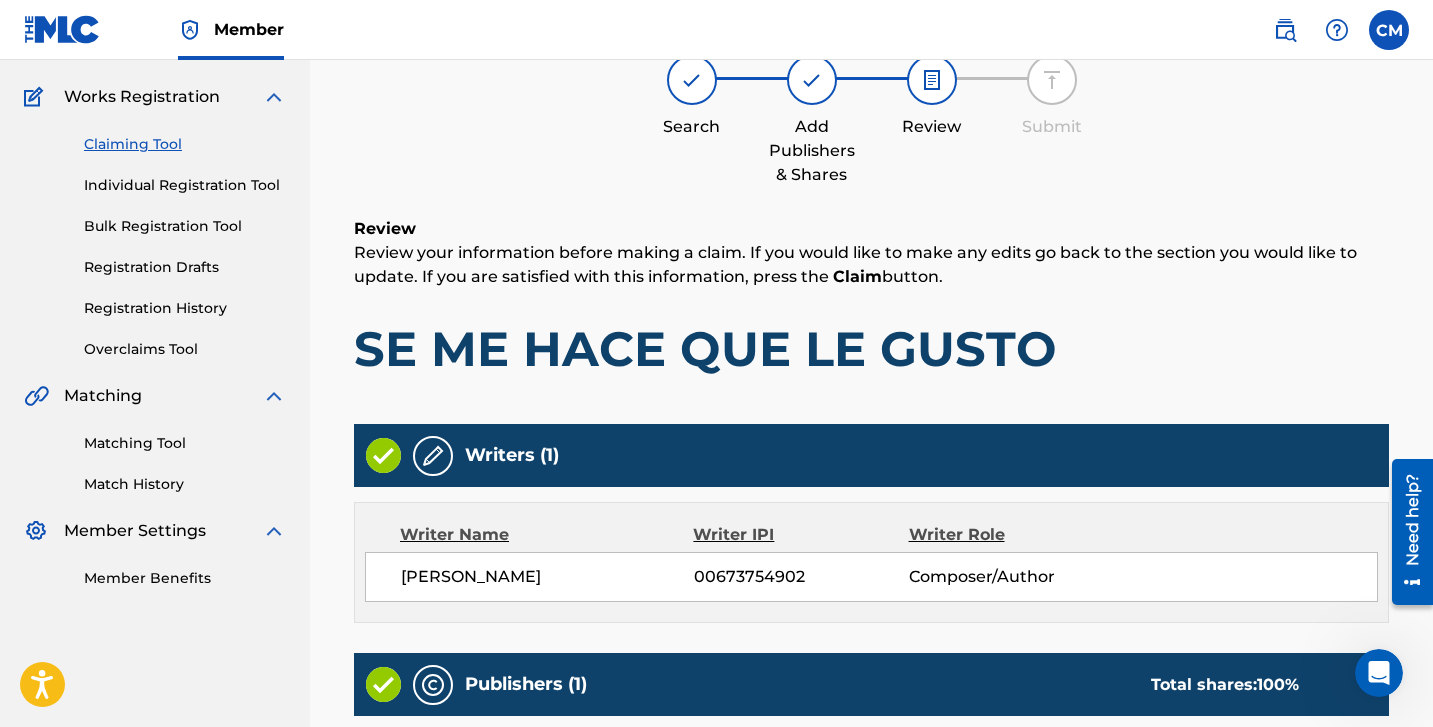 scroll, scrollTop: 147, scrollLeft: 0, axis: vertical 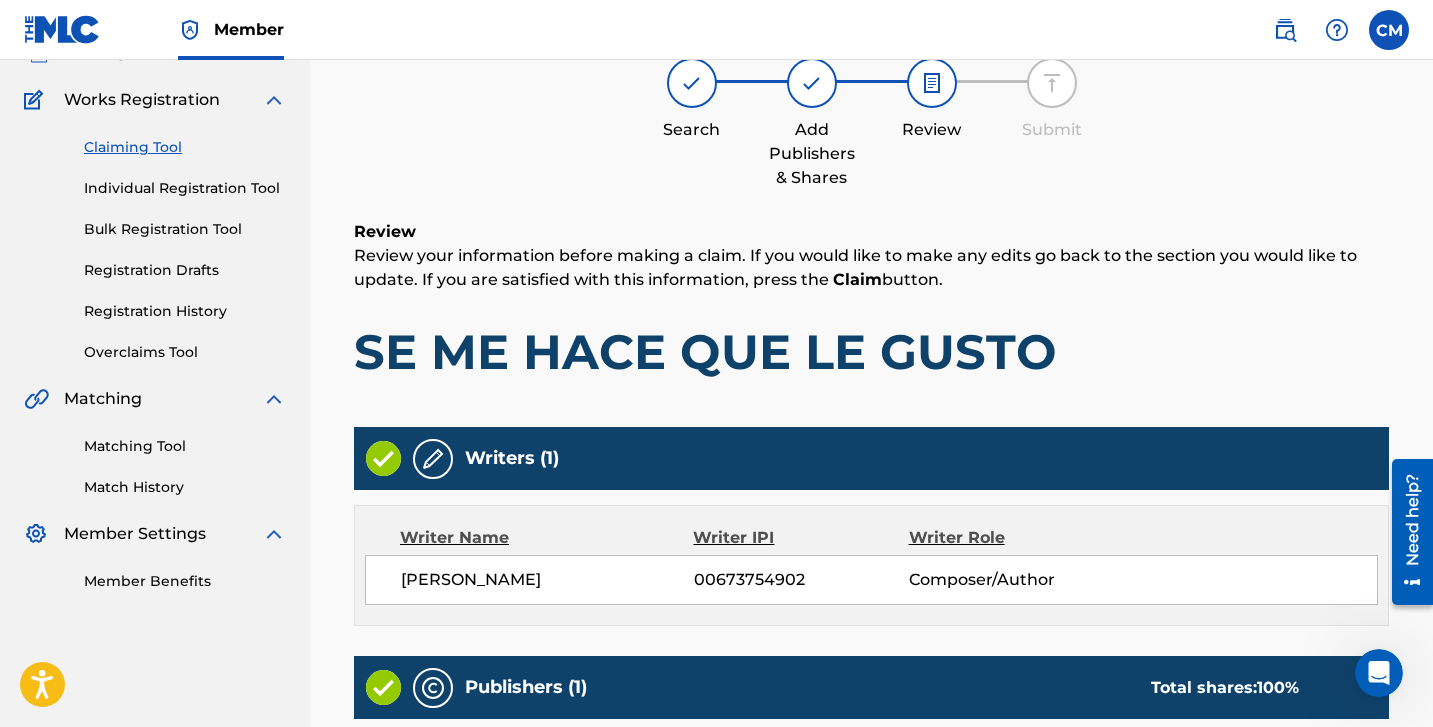 click on "Registration Drafts" at bounding box center [185, 270] 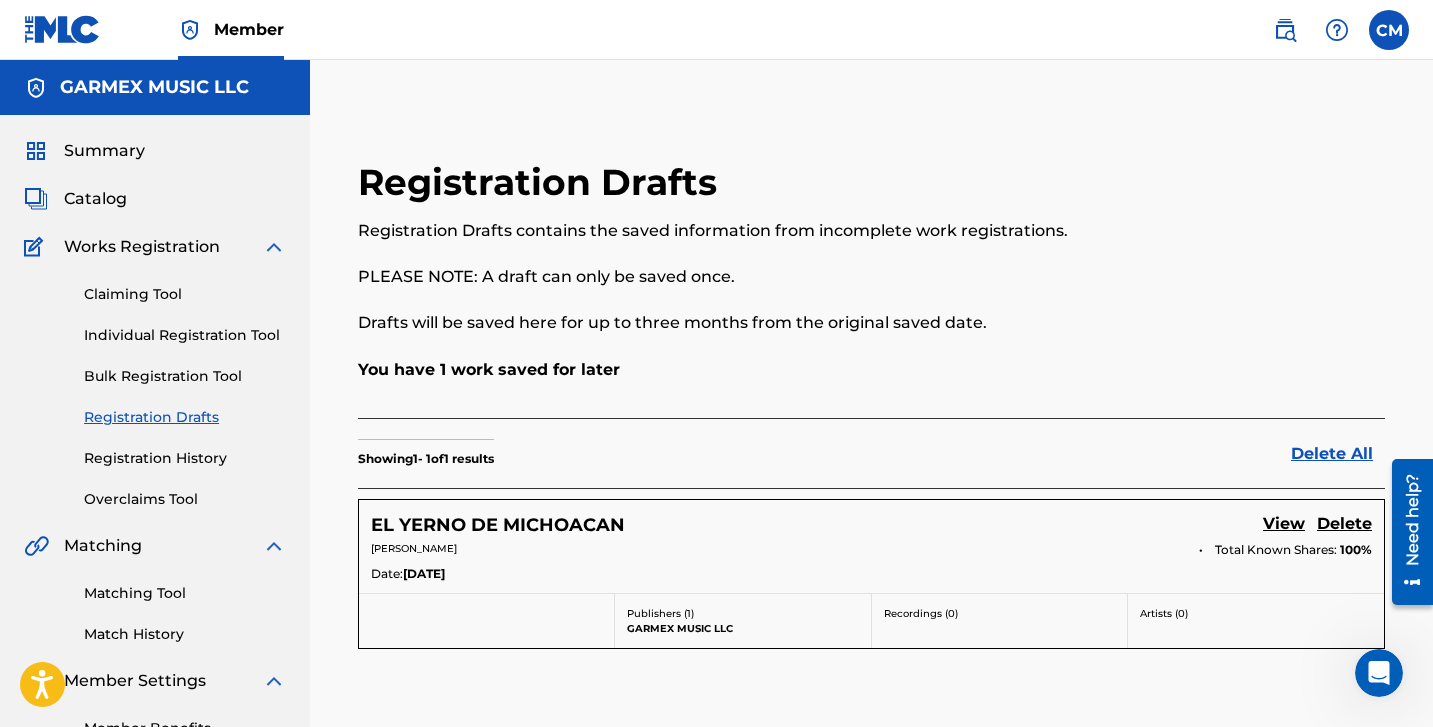 click on "Individual Registration Tool" at bounding box center (185, 335) 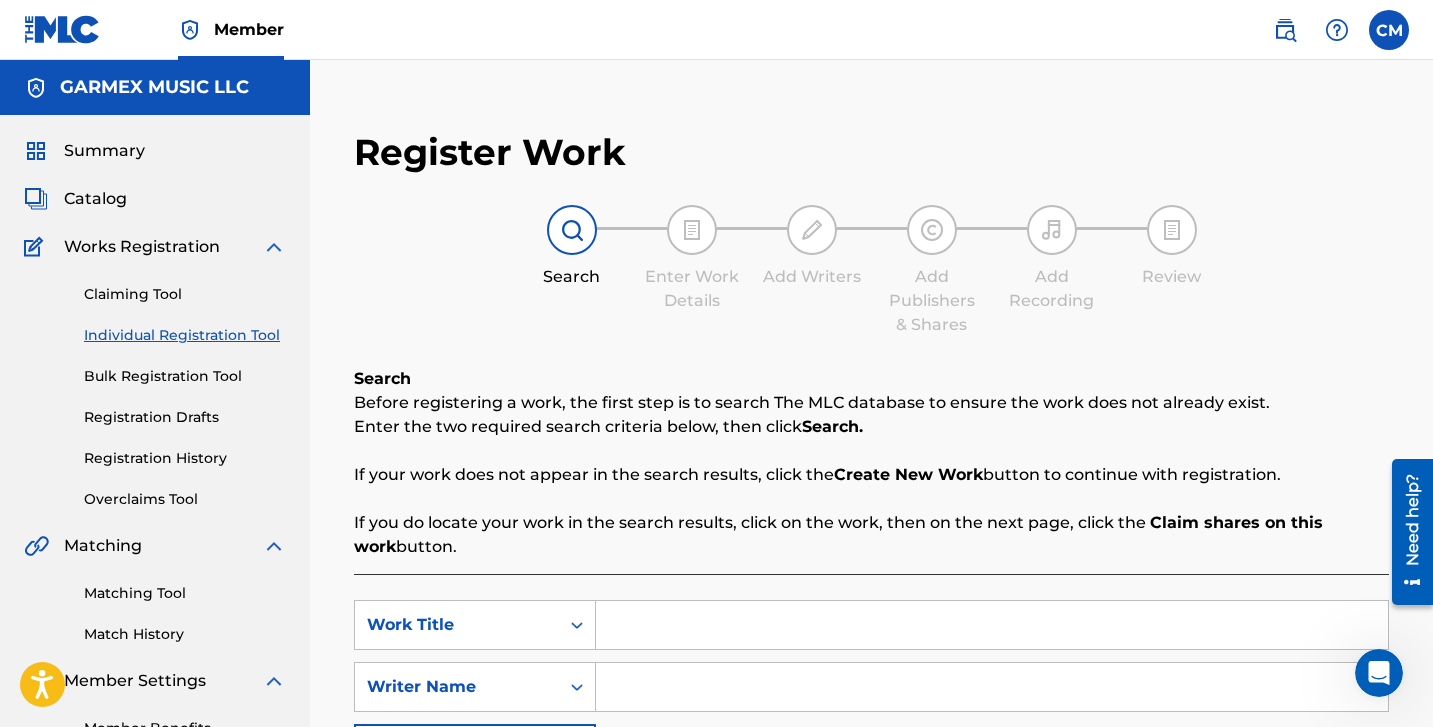 click at bounding box center [992, 625] 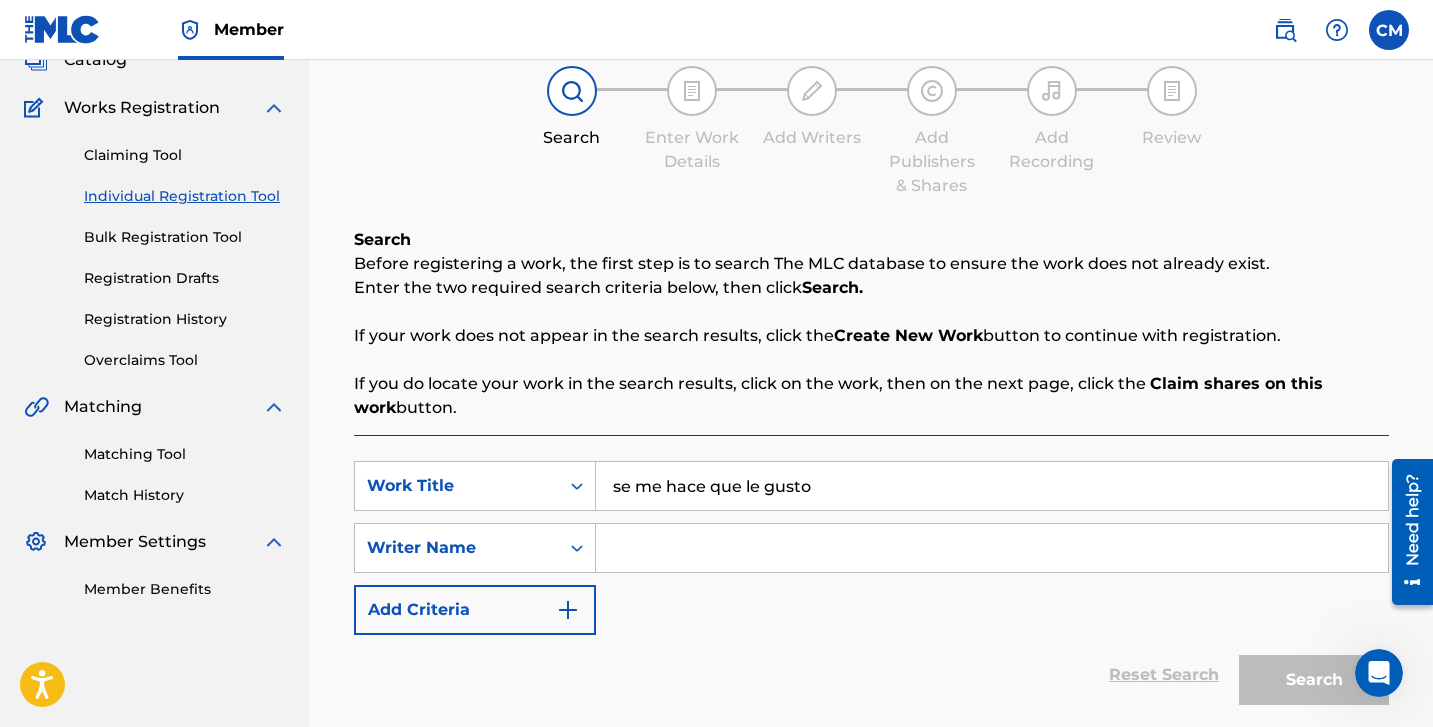 scroll, scrollTop: 140, scrollLeft: 0, axis: vertical 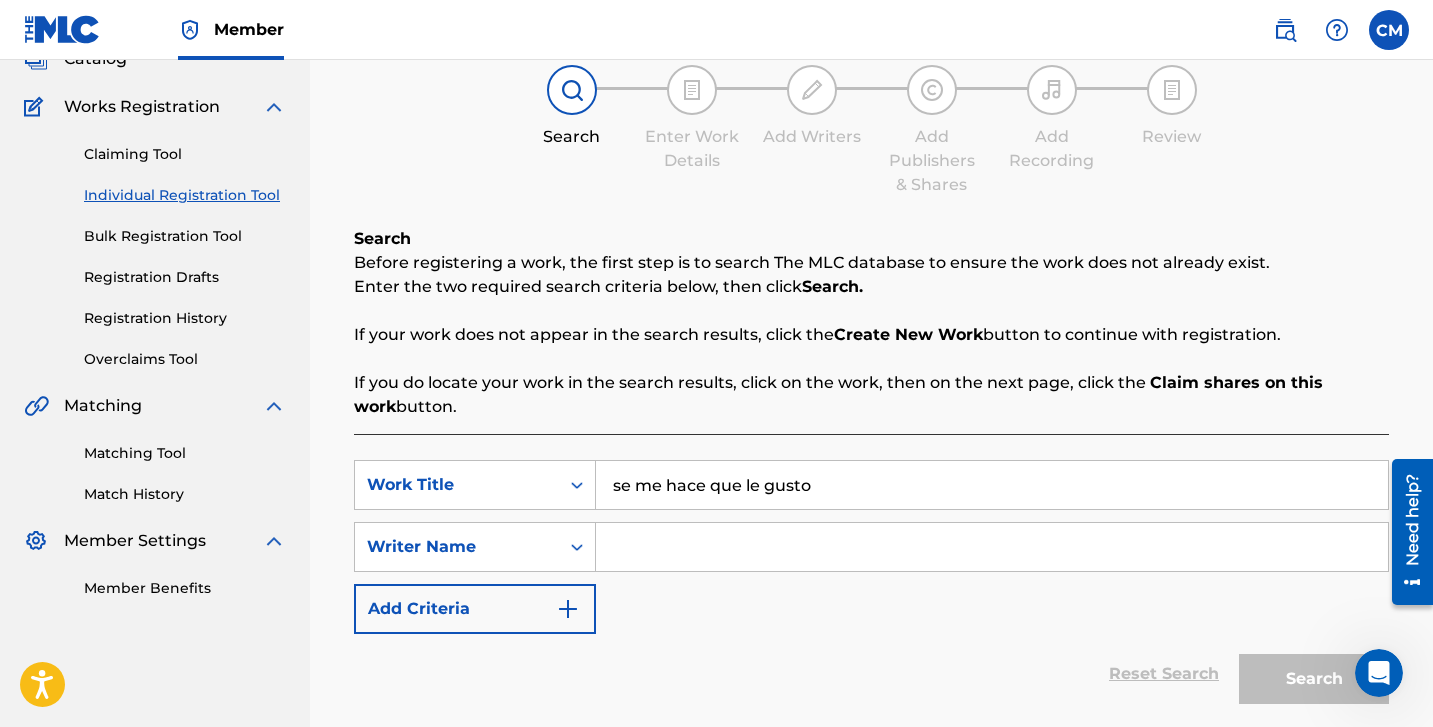 type on "se me hace que le gusto" 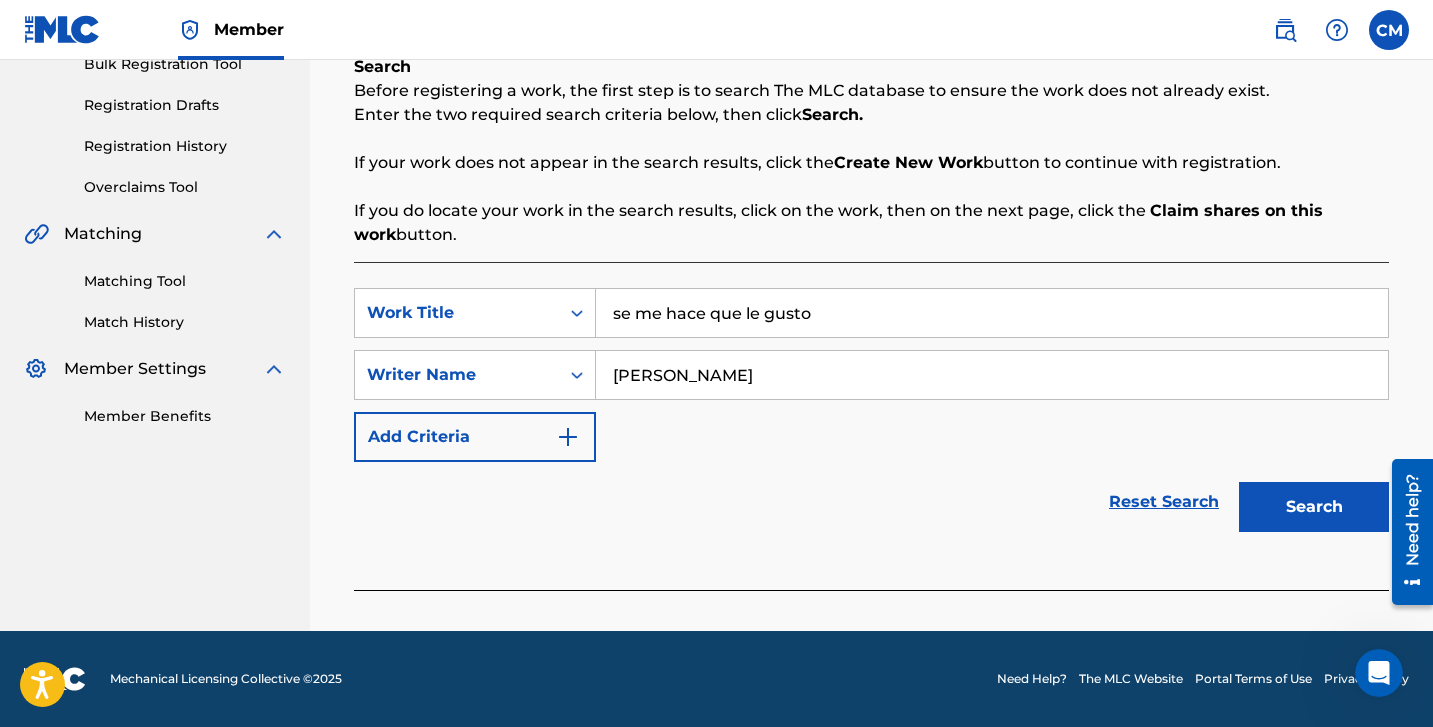 scroll, scrollTop: 312, scrollLeft: 0, axis: vertical 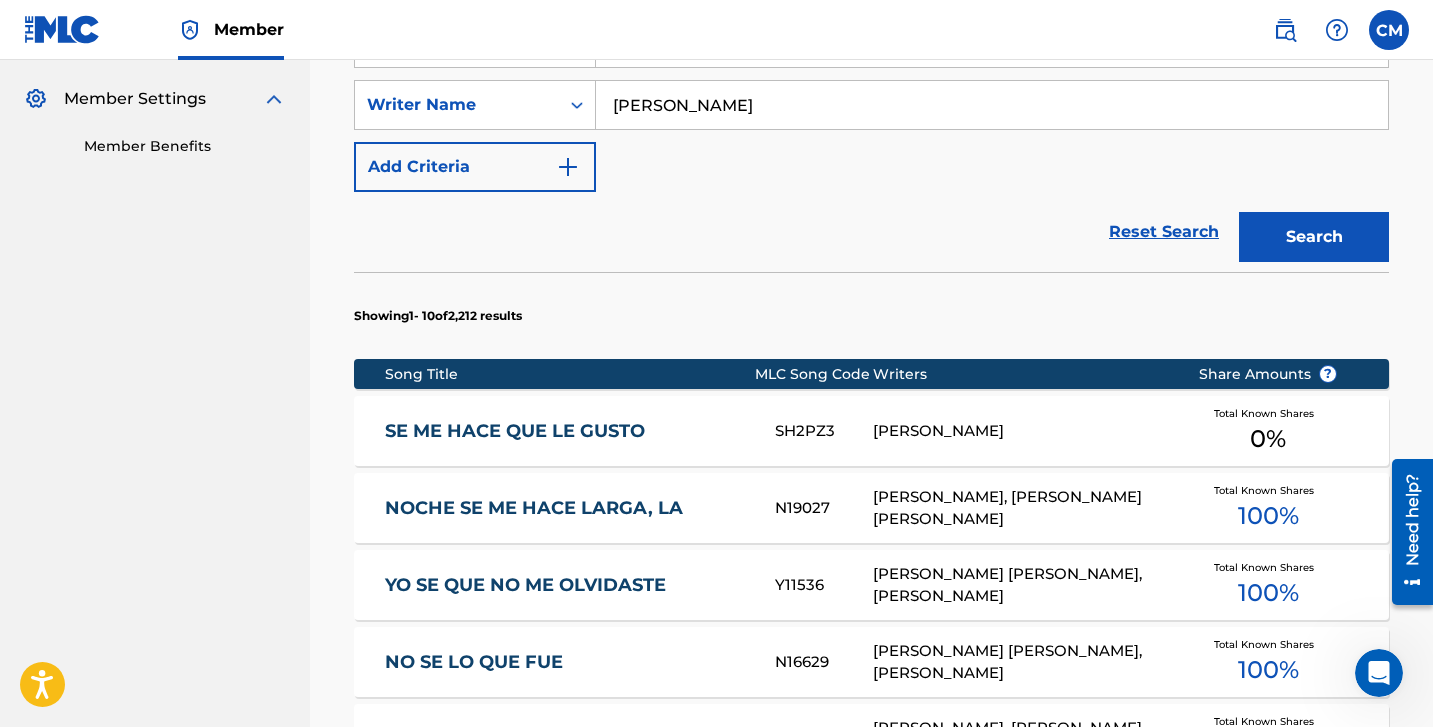 click on "SE ME HACE QUE LE GUSTO" at bounding box center [566, 431] 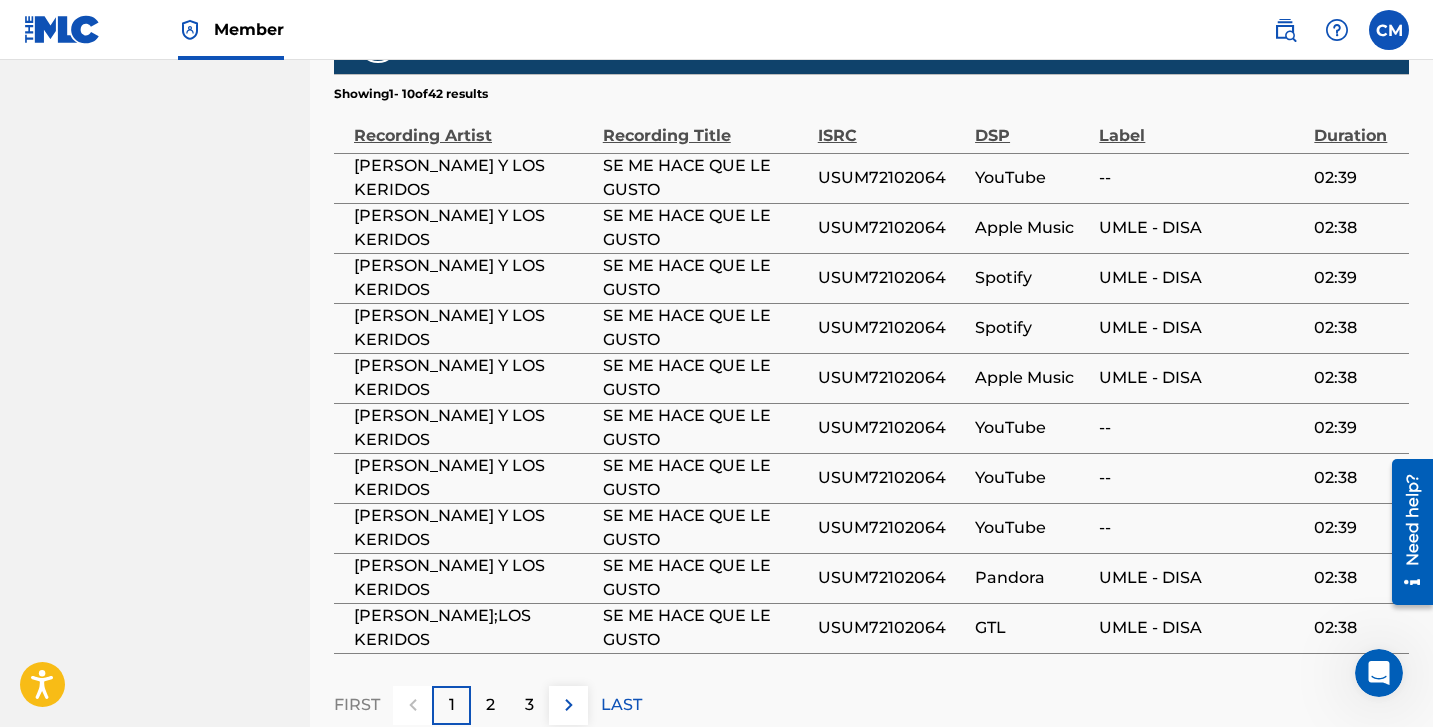 scroll, scrollTop: 1087, scrollLeft: 0, axis: vertical 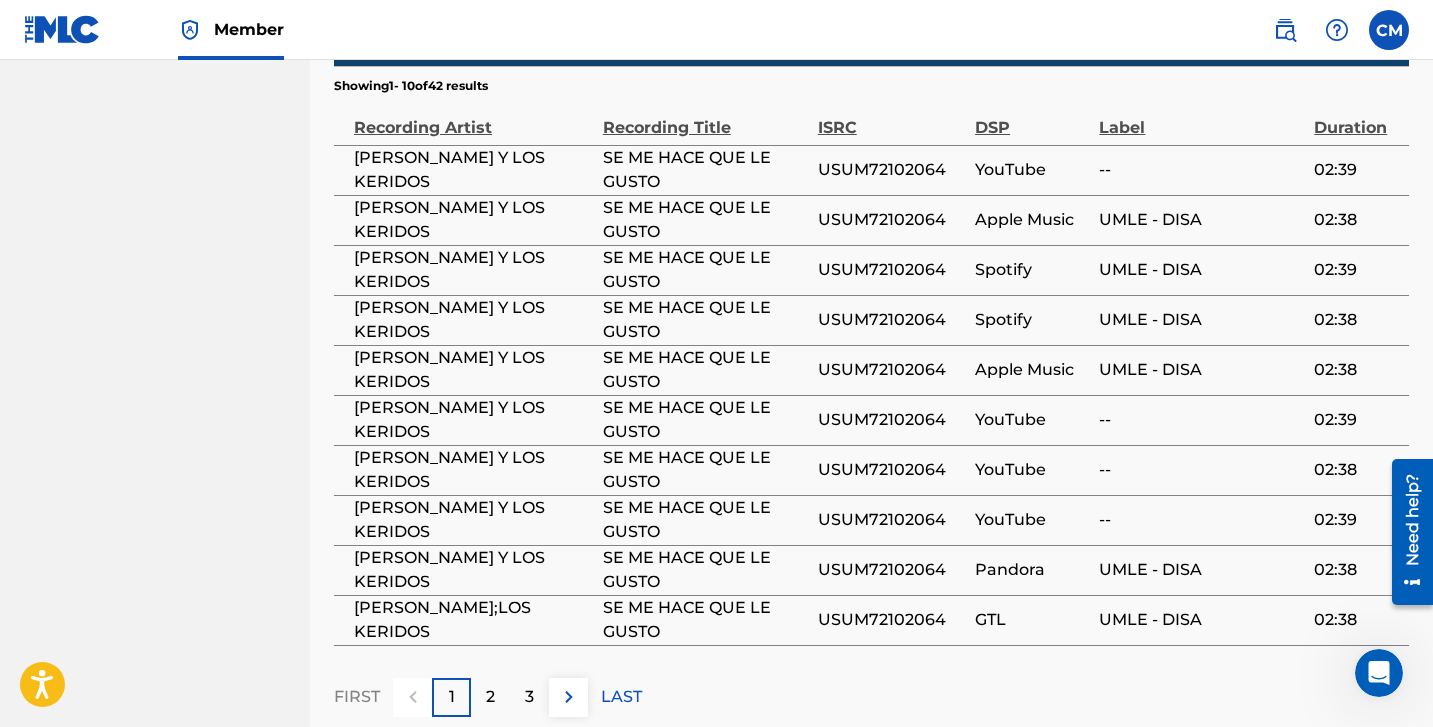 click on "2" at bounding box center (490, 697) 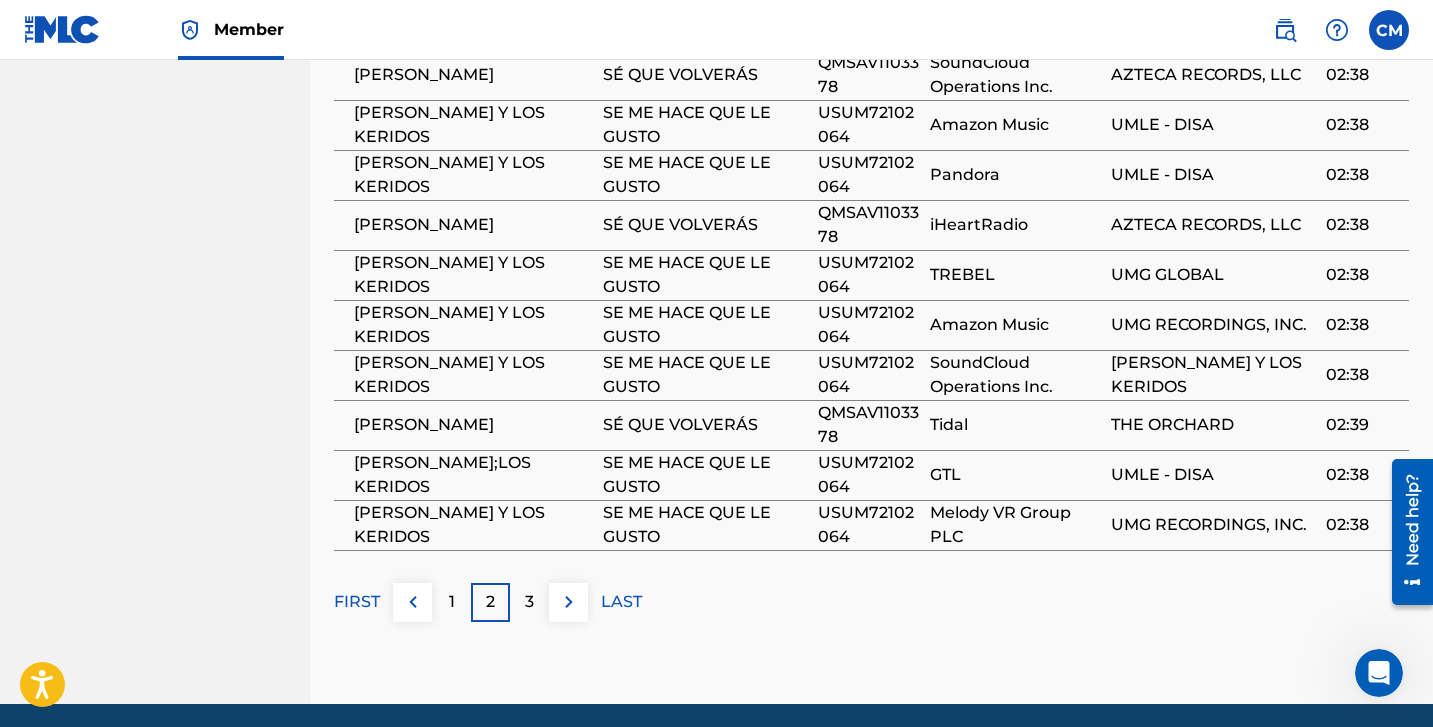 scroll, scrollTop: 1185, scrollLeft: 0, axis: vertical 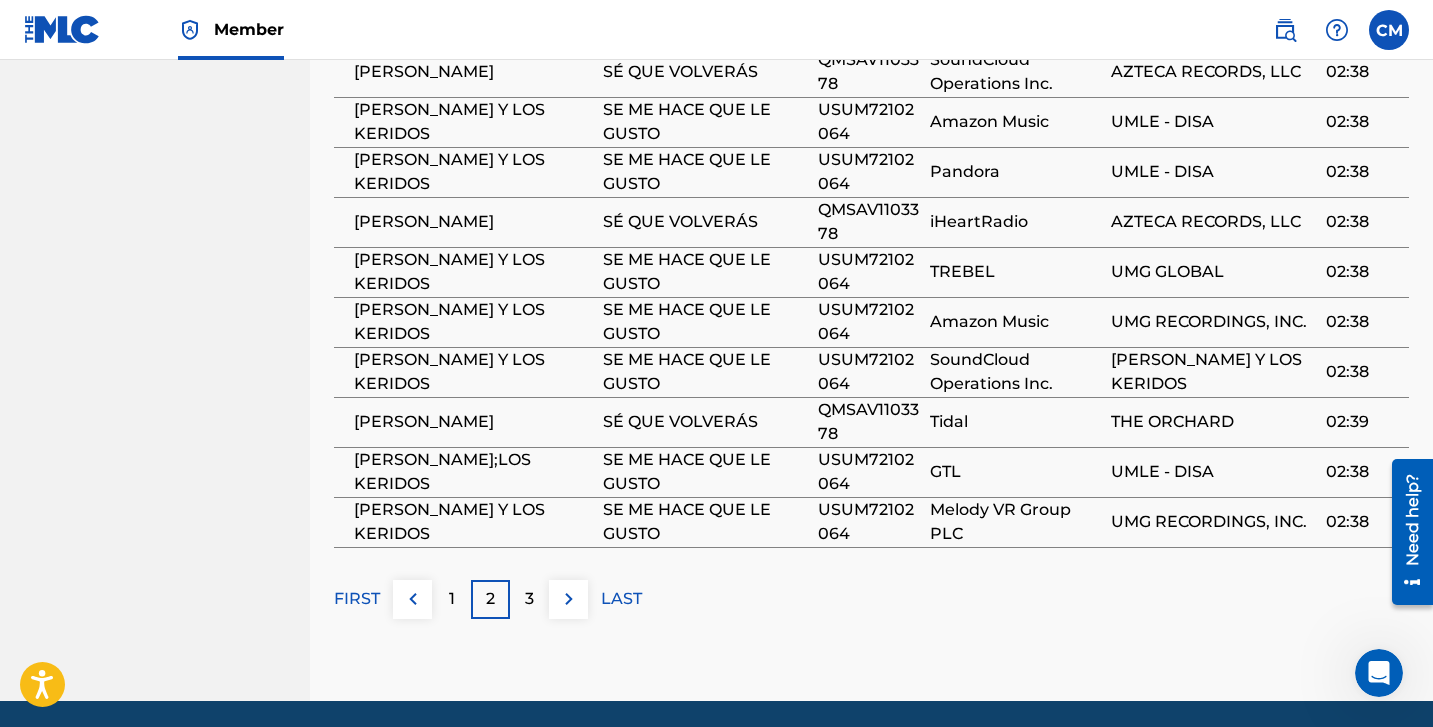 click on "3" at bounding box center [529, 599] 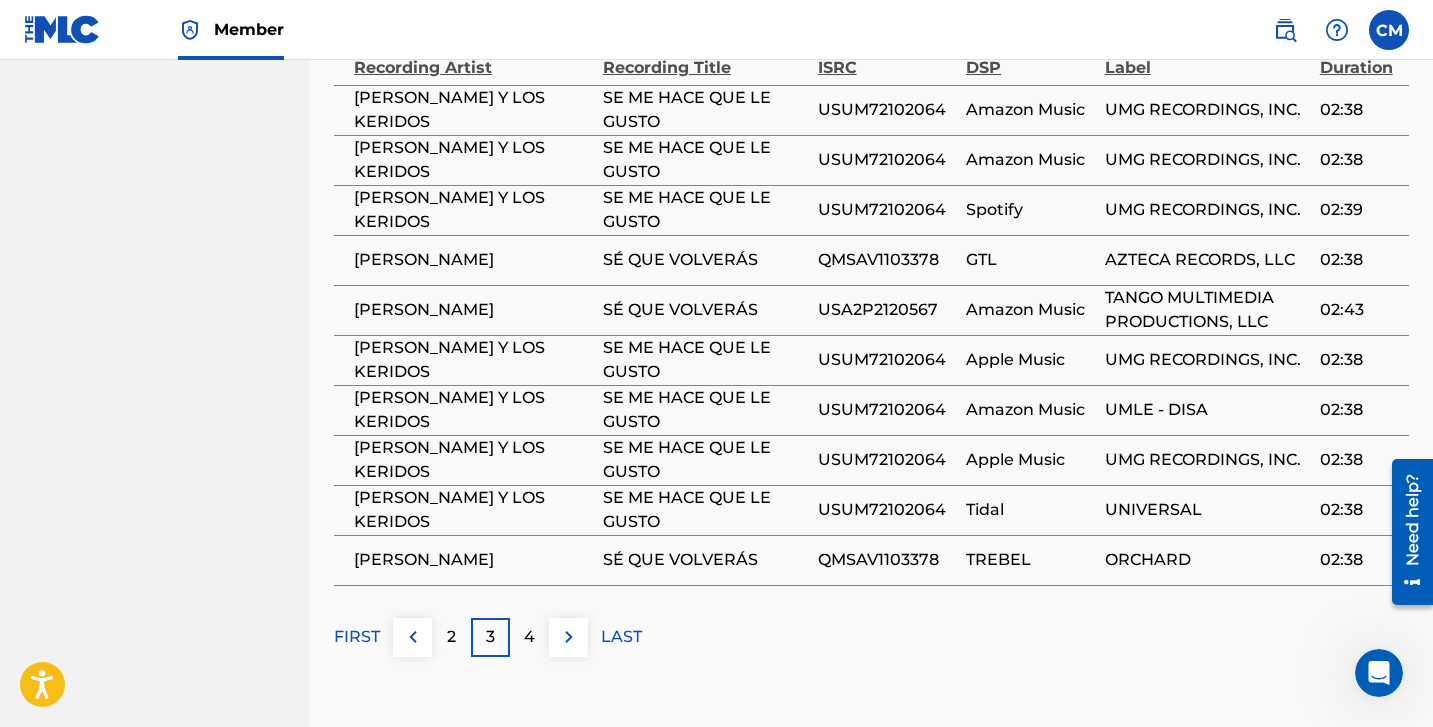 scroll, scrollTop: 1150, scrollLeft: 0, axis: vertical 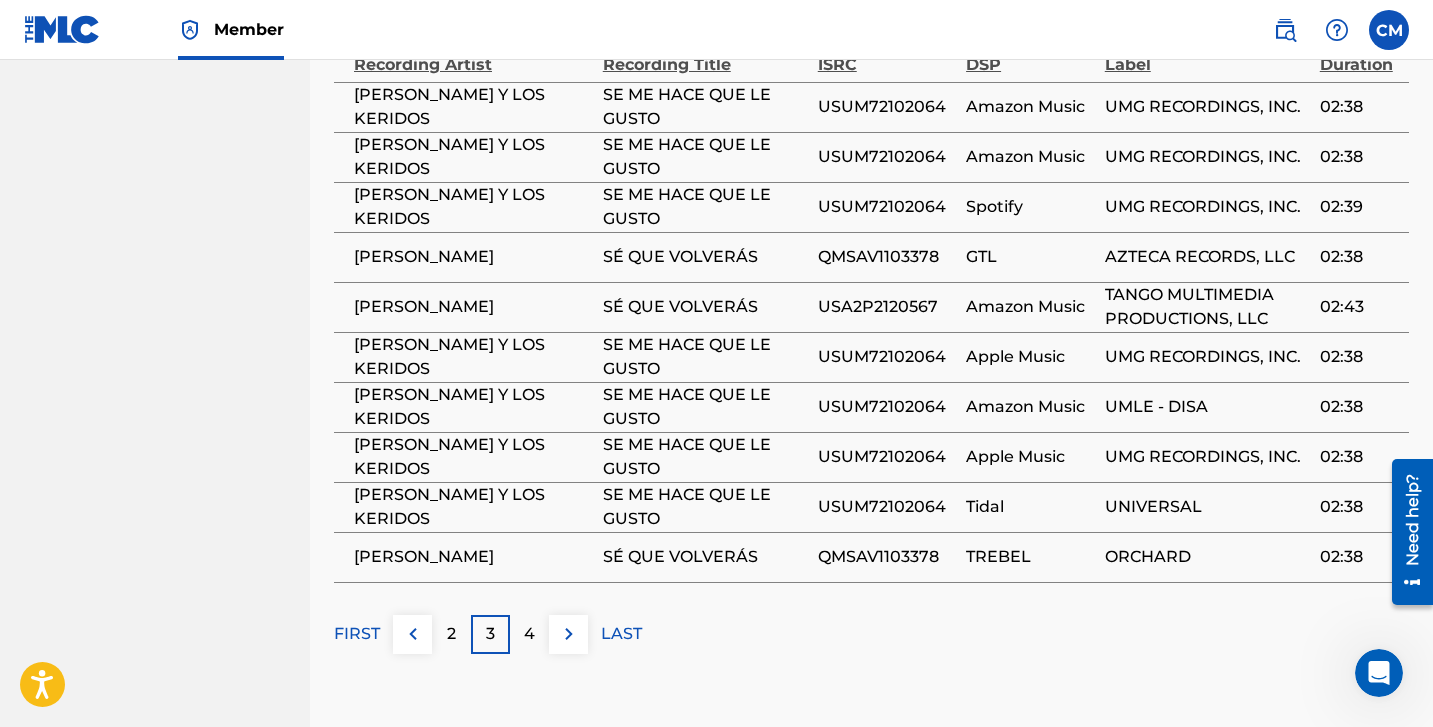 click on "4" at bounding box center (529, 634) 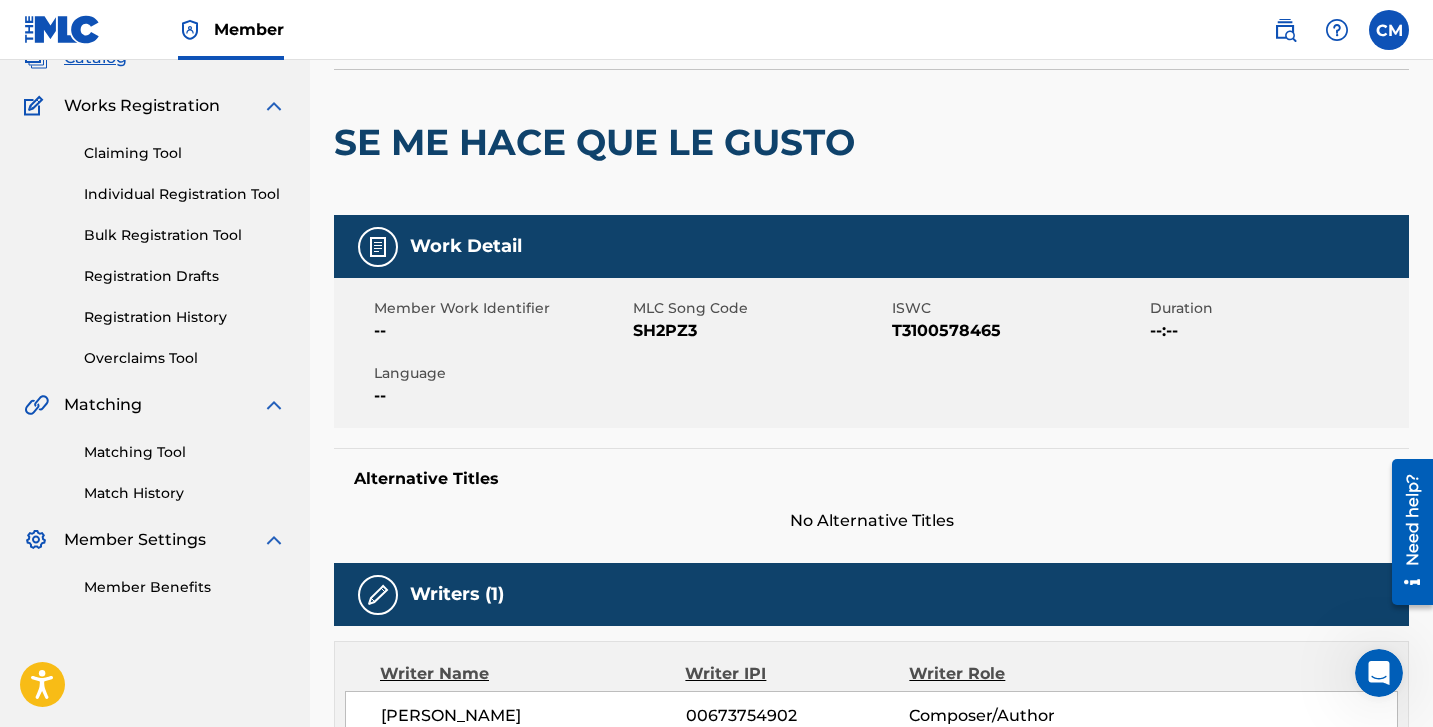 scroll, scrollTop: 126, scrollLeft: 0, axis: vertical 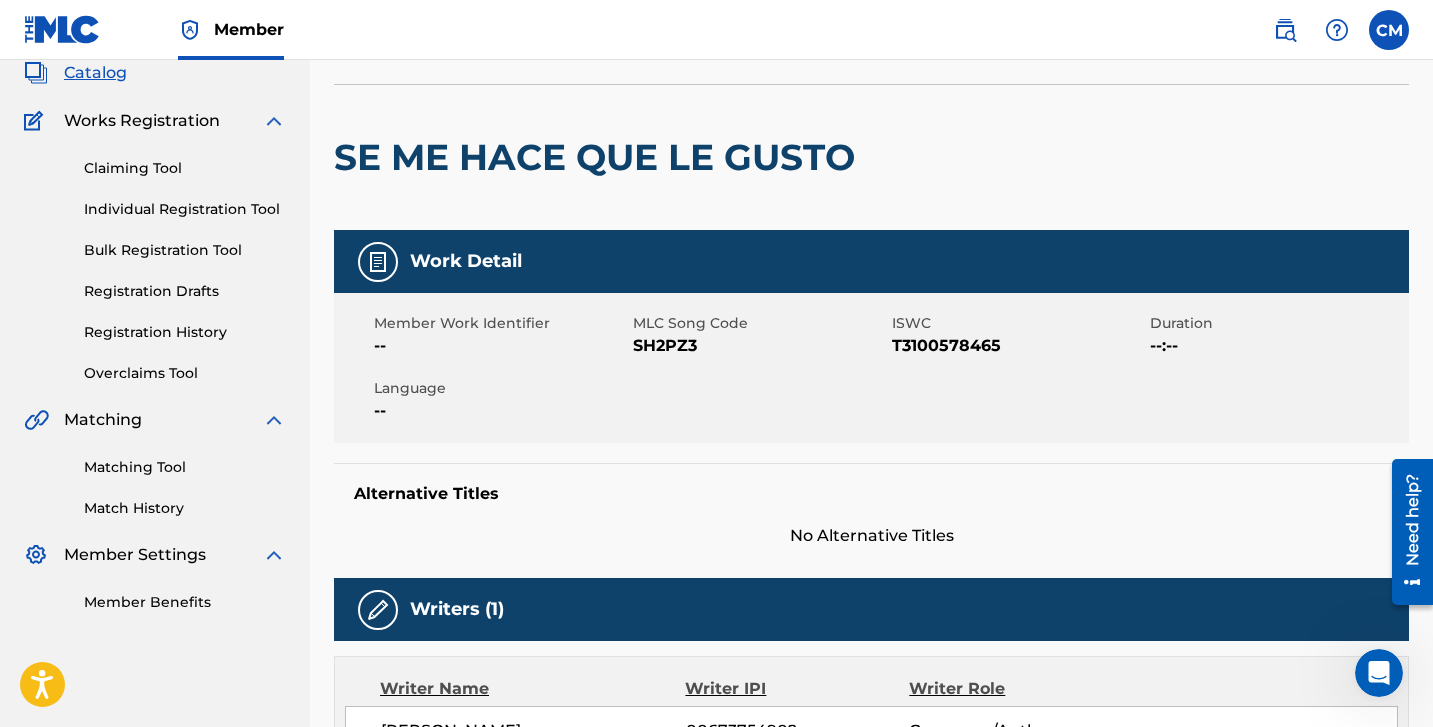 click on "Claiming Tool" at bounding box center (185, 168) 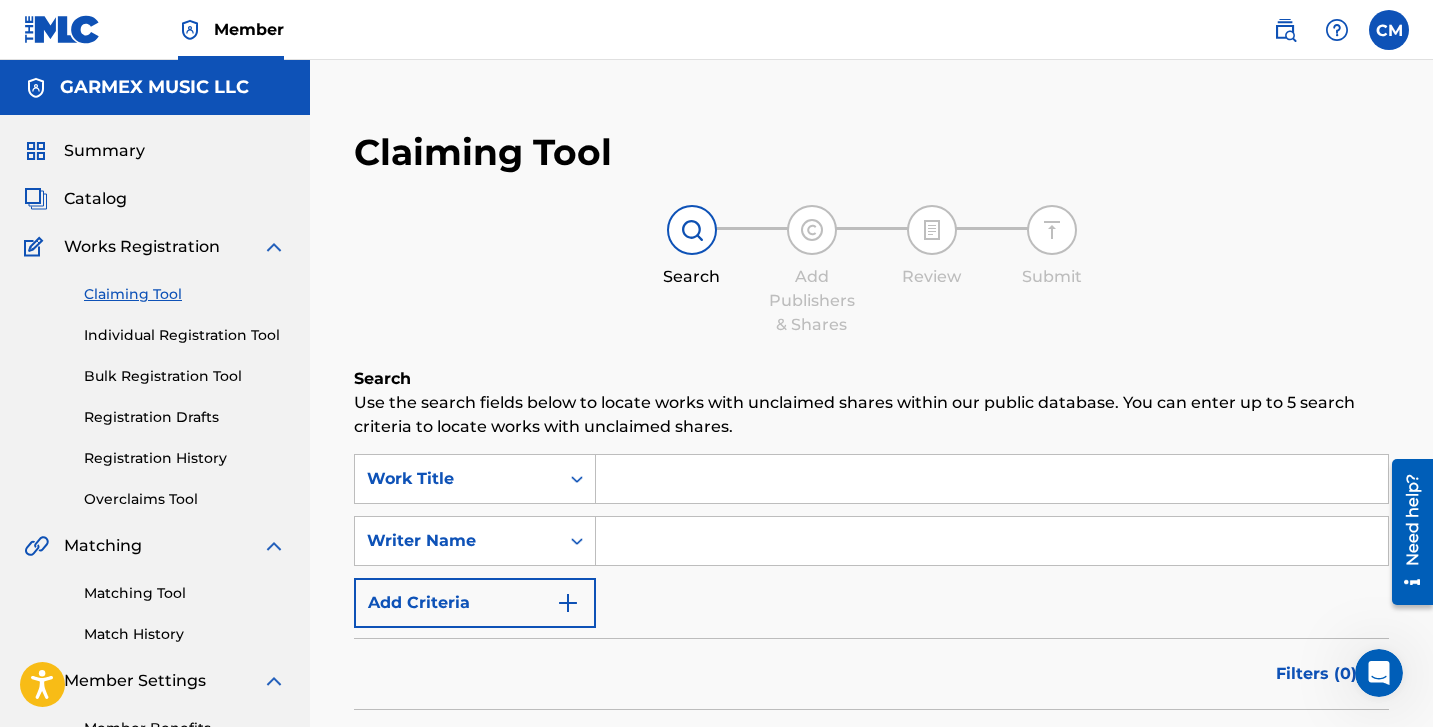 click at bounding box center [992, 479] 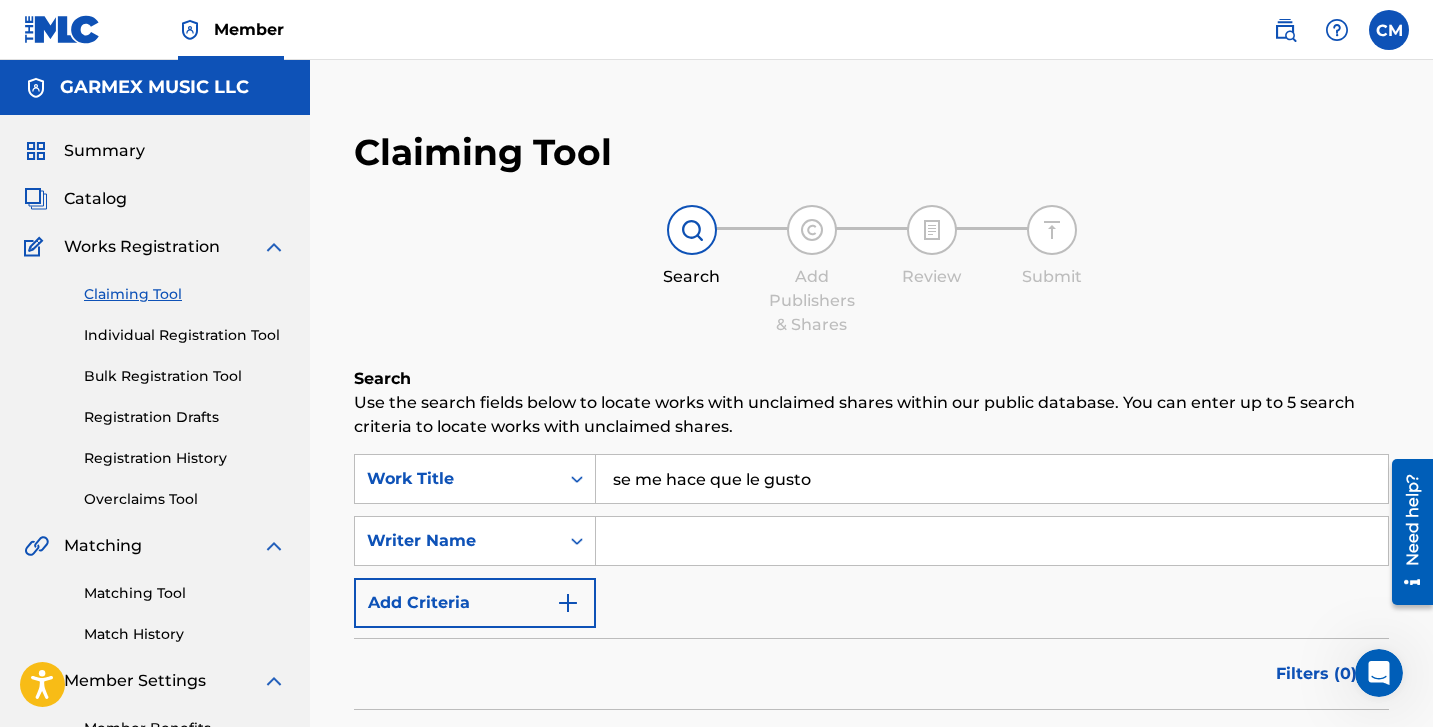type on "se me hace que le gusto" 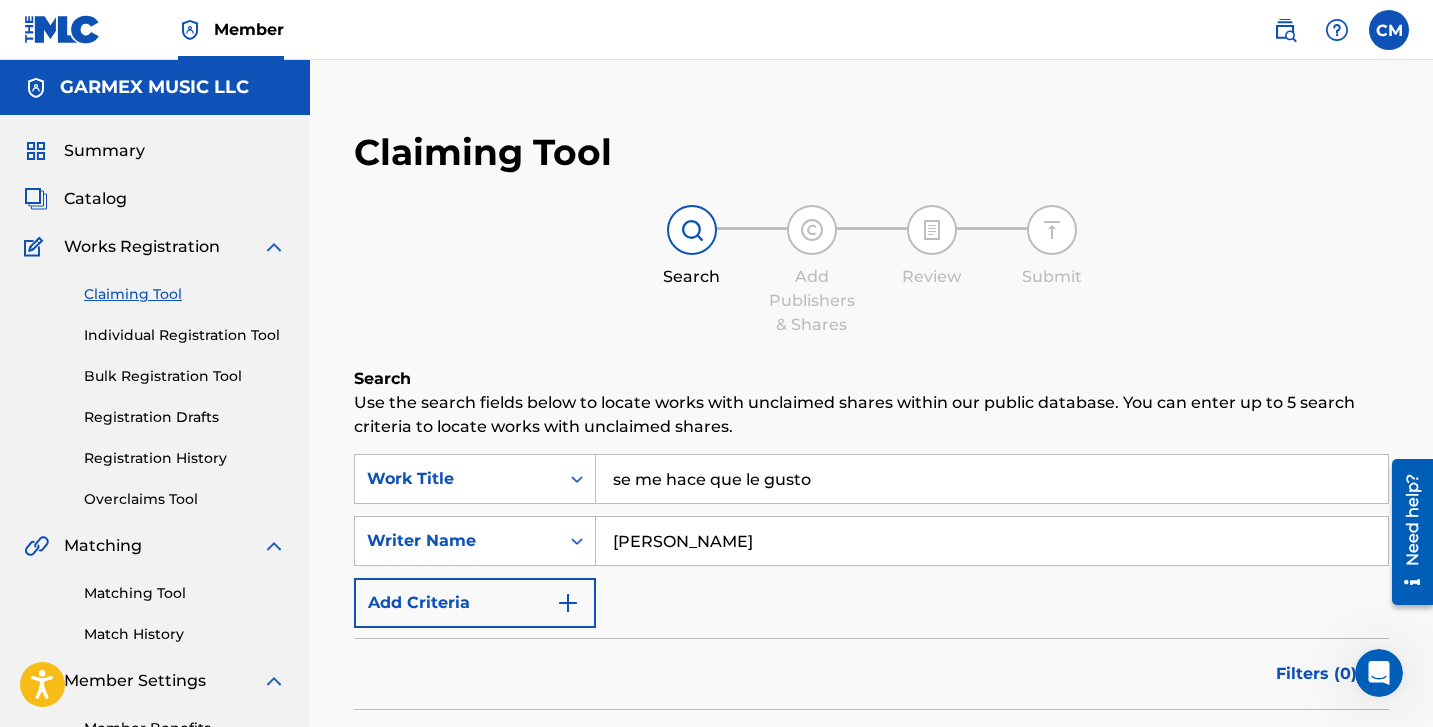 type on "[PERSON_NAME]" 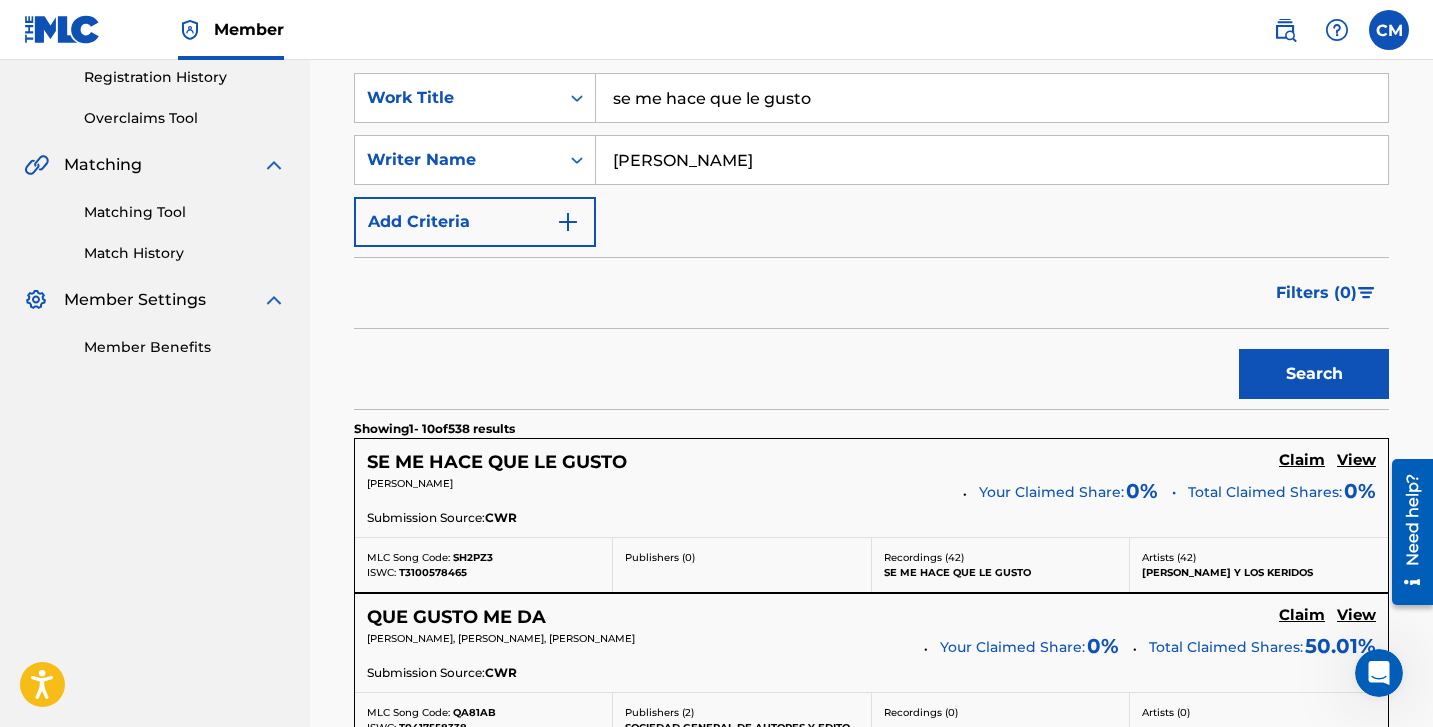 scroll, scrollTop: 390, scrollLeft: 0, axis: vertical 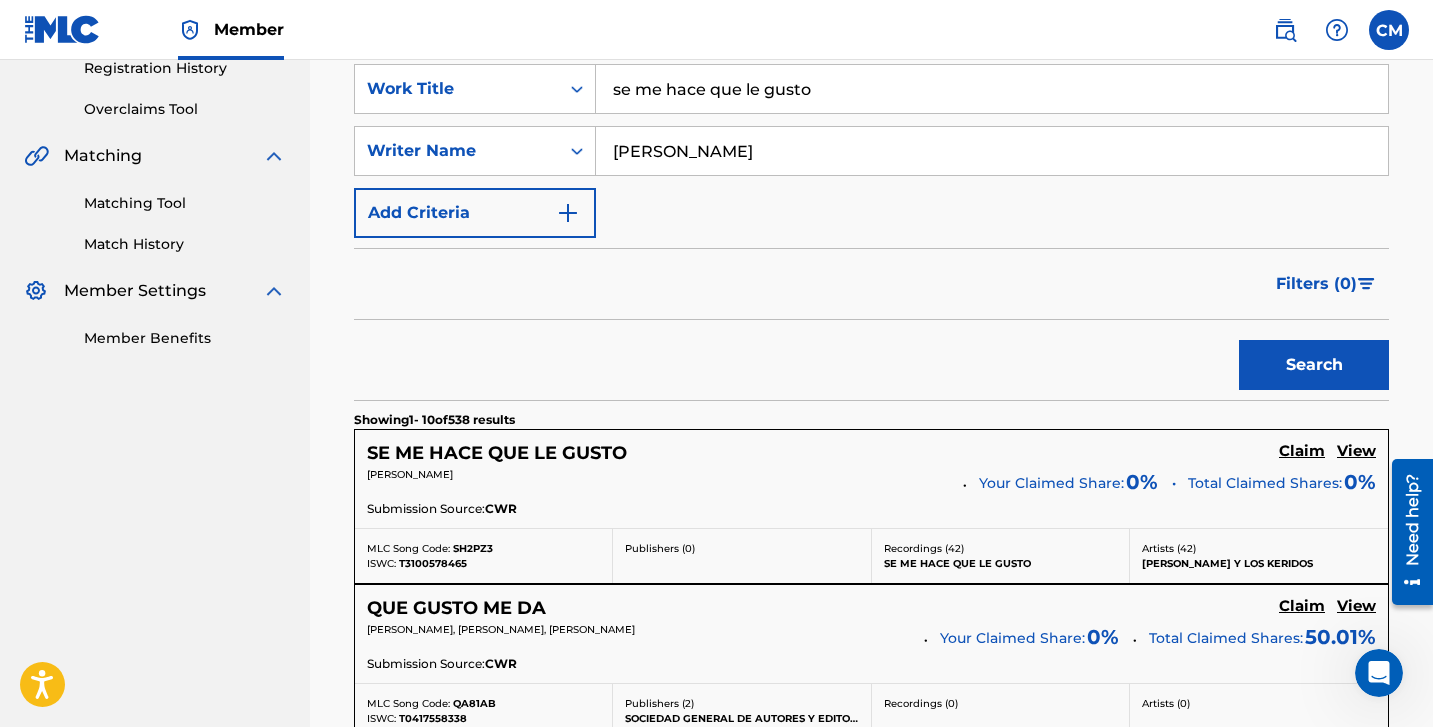 click on "Claim" at bounding box center (1302, 451) 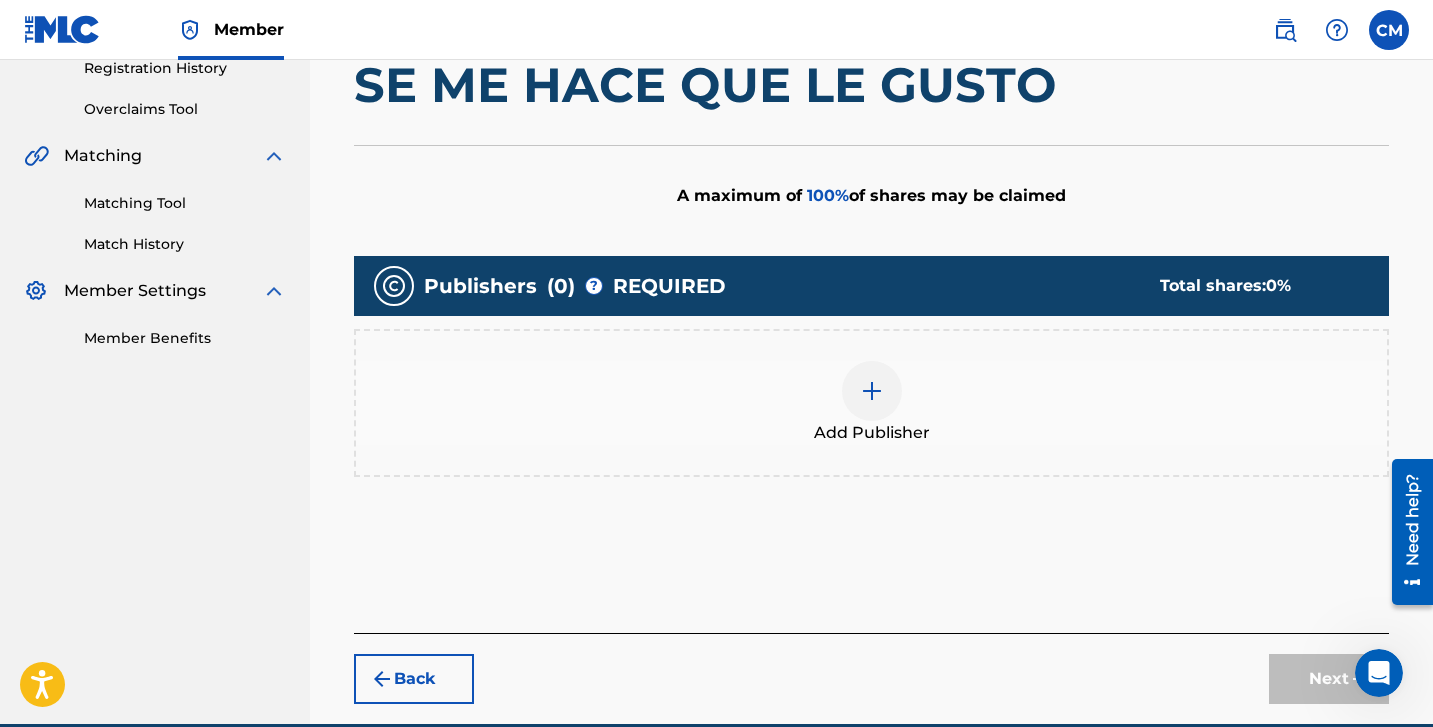 click at bounding box center (872, 391) 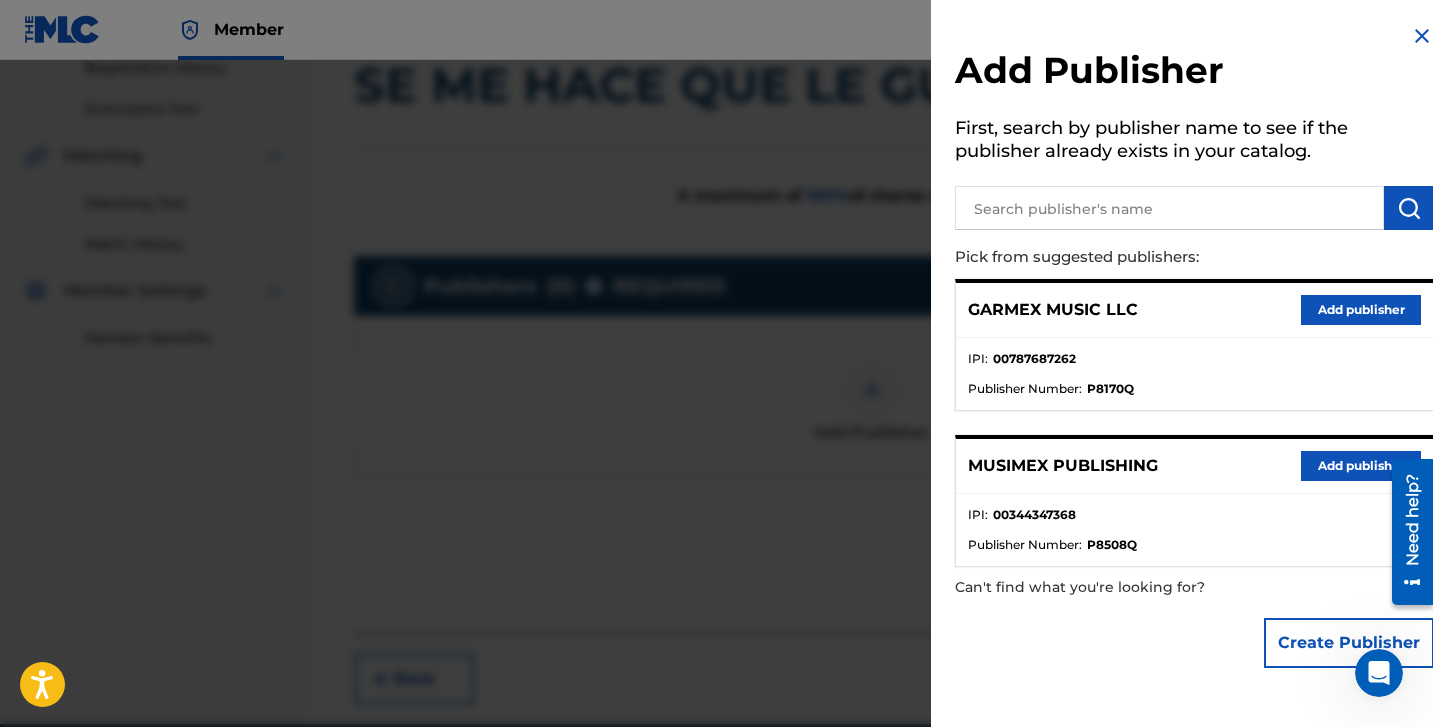 click on "Add publisher" at bounding box center [1361, 310] 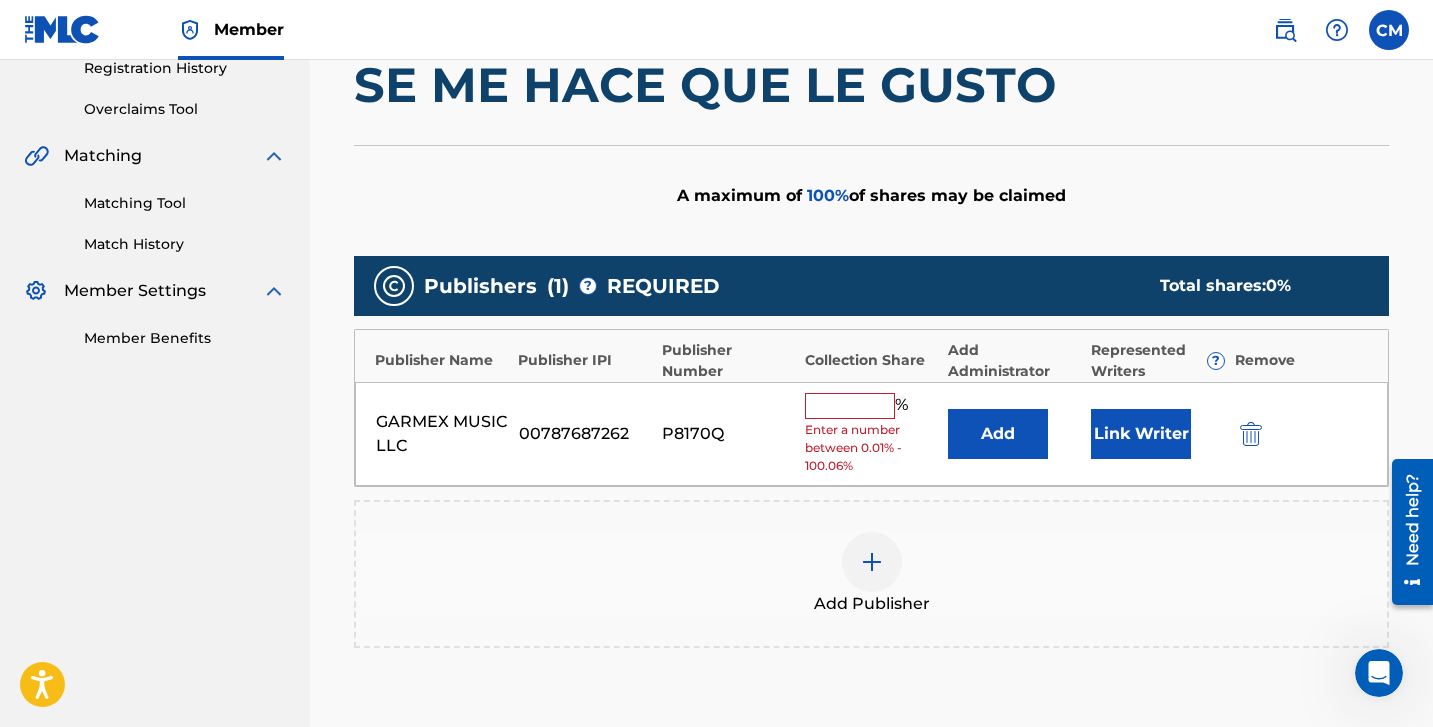 click at bounding box center [850, 406] 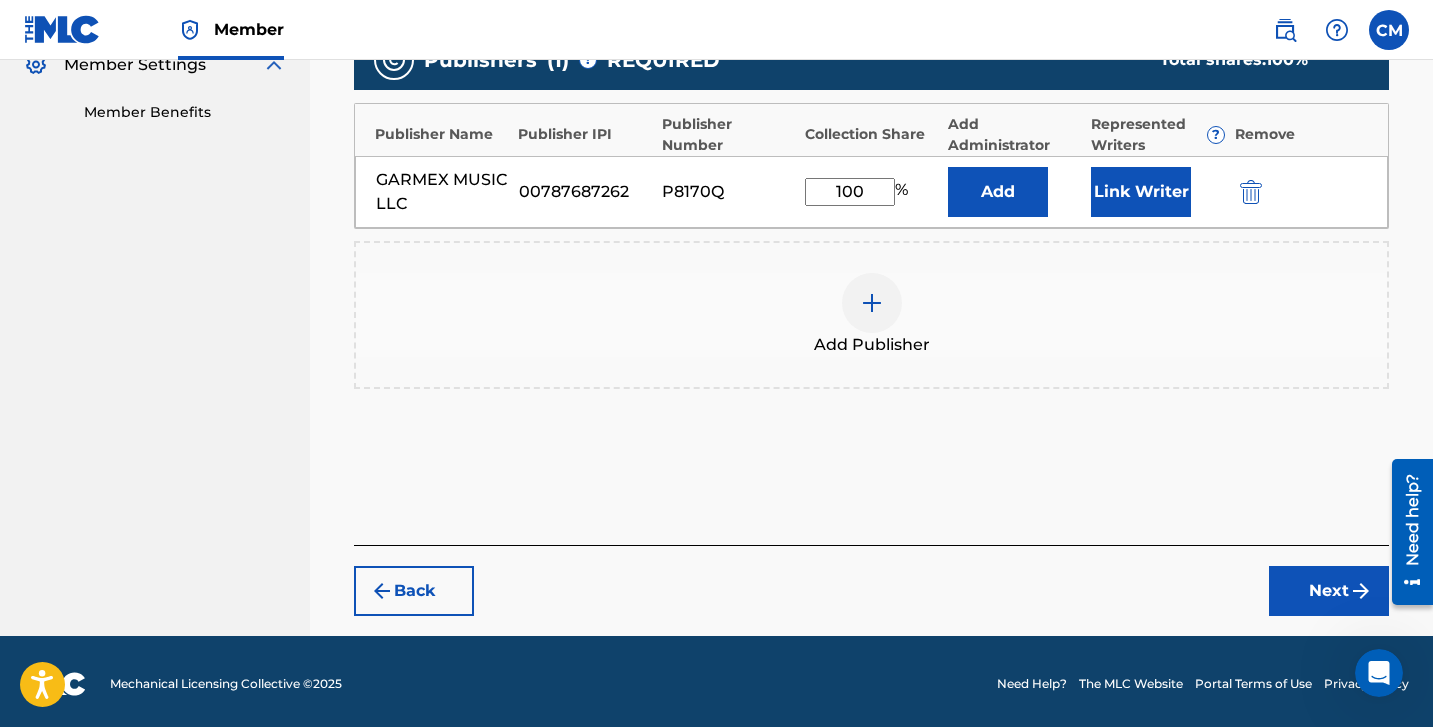 type on "100" 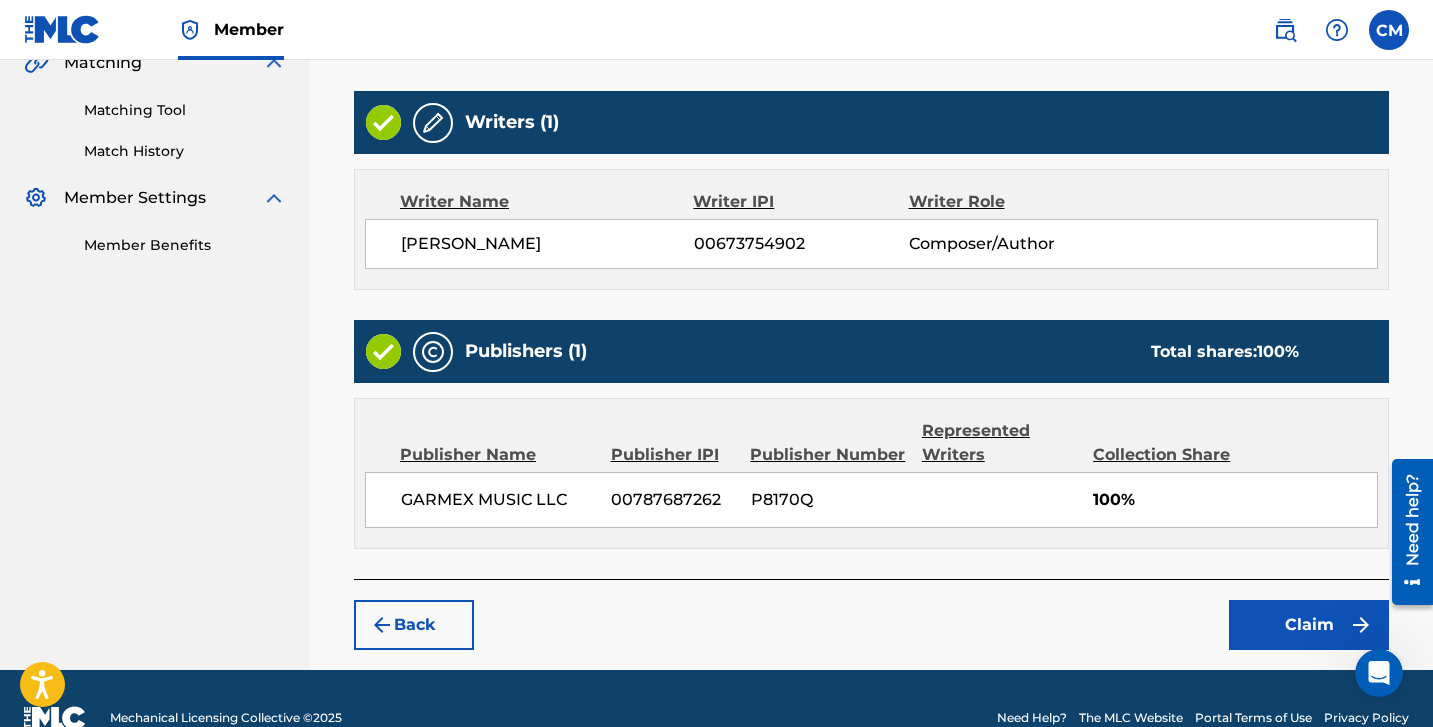 scroll, scrollTop: 486, scrollLeft: 0, axis: vertical 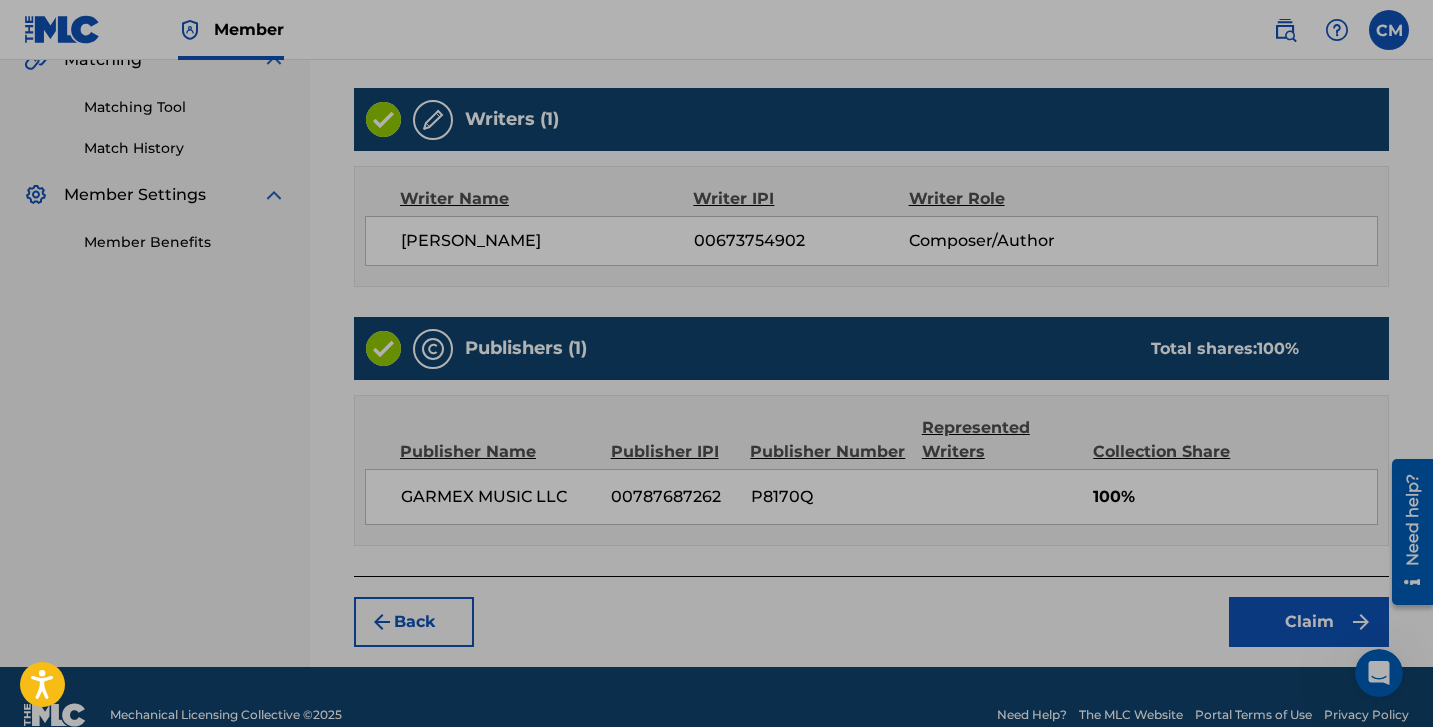 click on "Accessibility Screen-Reader Guide, Feedback, and Issue Reporting | New window Consent Details [#IABV2SETTINGS#] About This website uses cookies We use cookies to personalise content and ads, to provide social media features and to analyse our traffic. We also share information about your use of our site with our social media, advertising and analytics partners who may combine it with other information that you’ve provided to them or that they’ve collected from your use of their services. You consent to our cookies if you continue to use our website. Consent Selection Necessary   Preferences   Statistics   Marketing   Show details Details Necessary    41   Necessary cookies help make a website usable by enabling basic functions like page navigation and access to secure areas of the website. The website cannot function properly without these cookies.  Meta Platforms, Inc. 3 Learn more about this provider lastExternalReferrer Detects how the user reached the website by registering their last URL-address. 4 3" at bounding box center [716, -123] 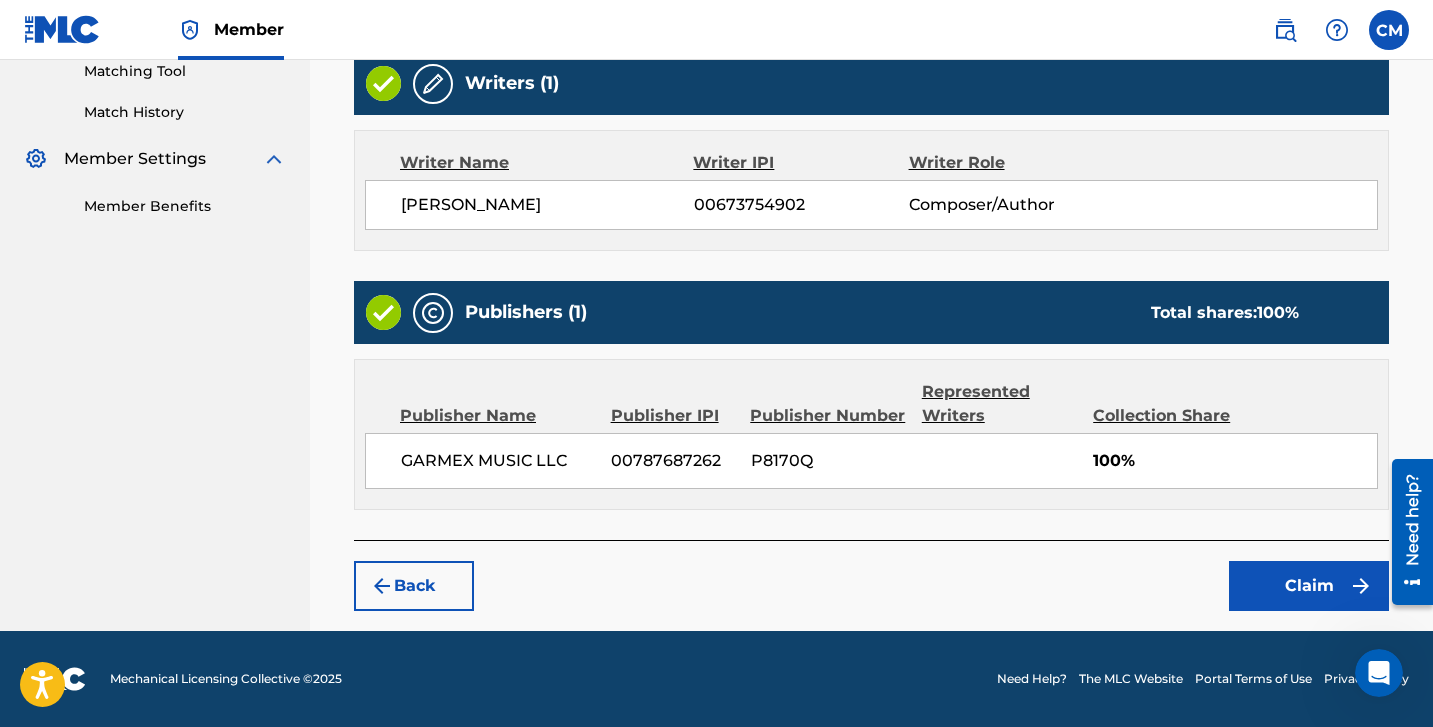 scroll, scrollTop: 530, scrollLeft: 0, axis: vertical 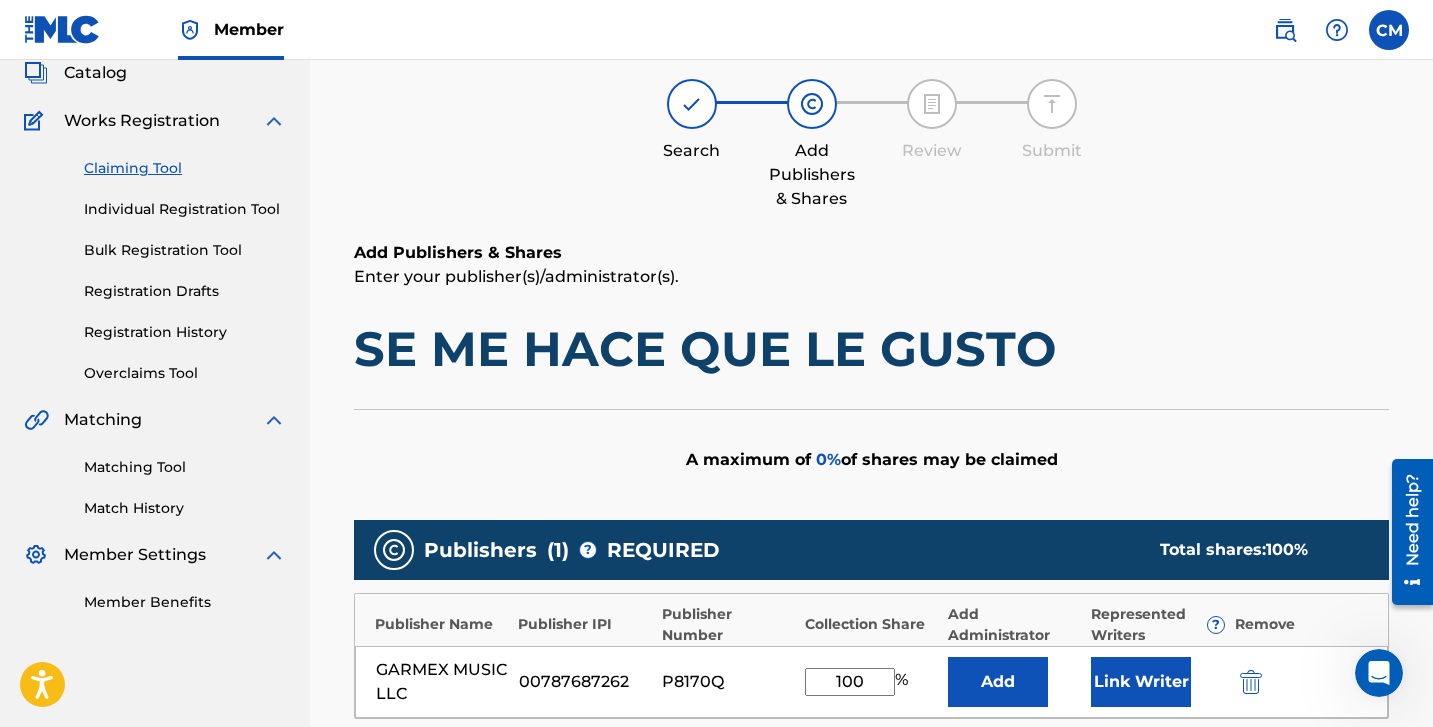 click on "Catalog" at bounding box center (95, 73) 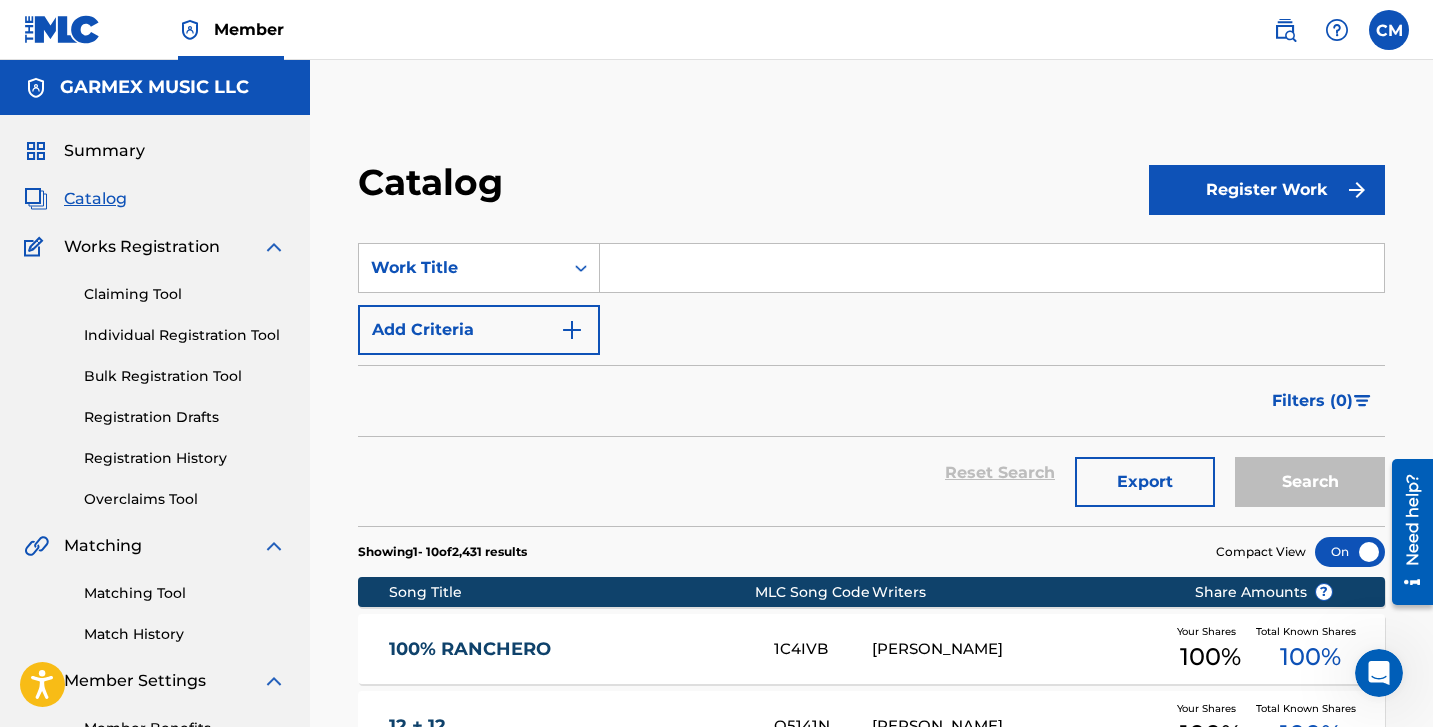 scroll, scrollTop: 0, scrollLeft: 0, axis: both 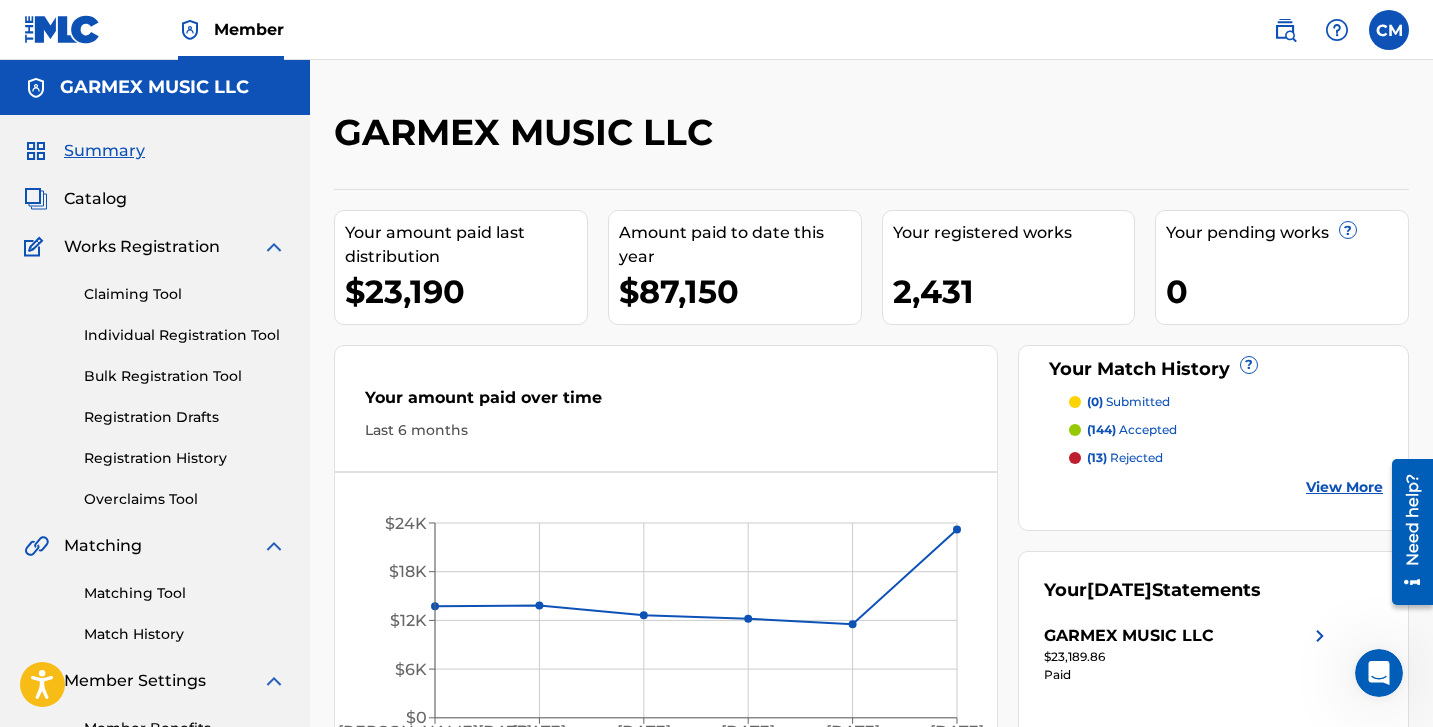 click on "View More" at bounding box center [1344, 487] 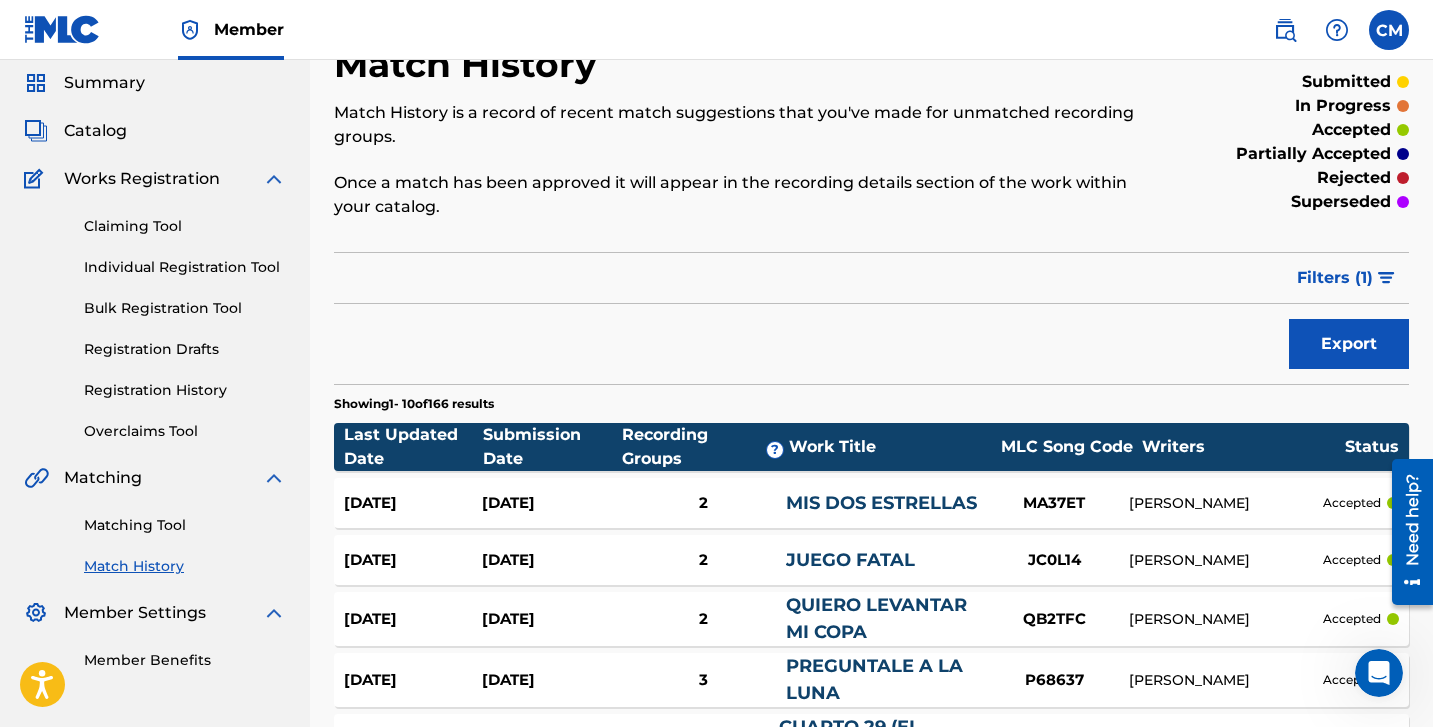 scroll, scrollTop: 66, scrollLeft: 0, axis: vertical 